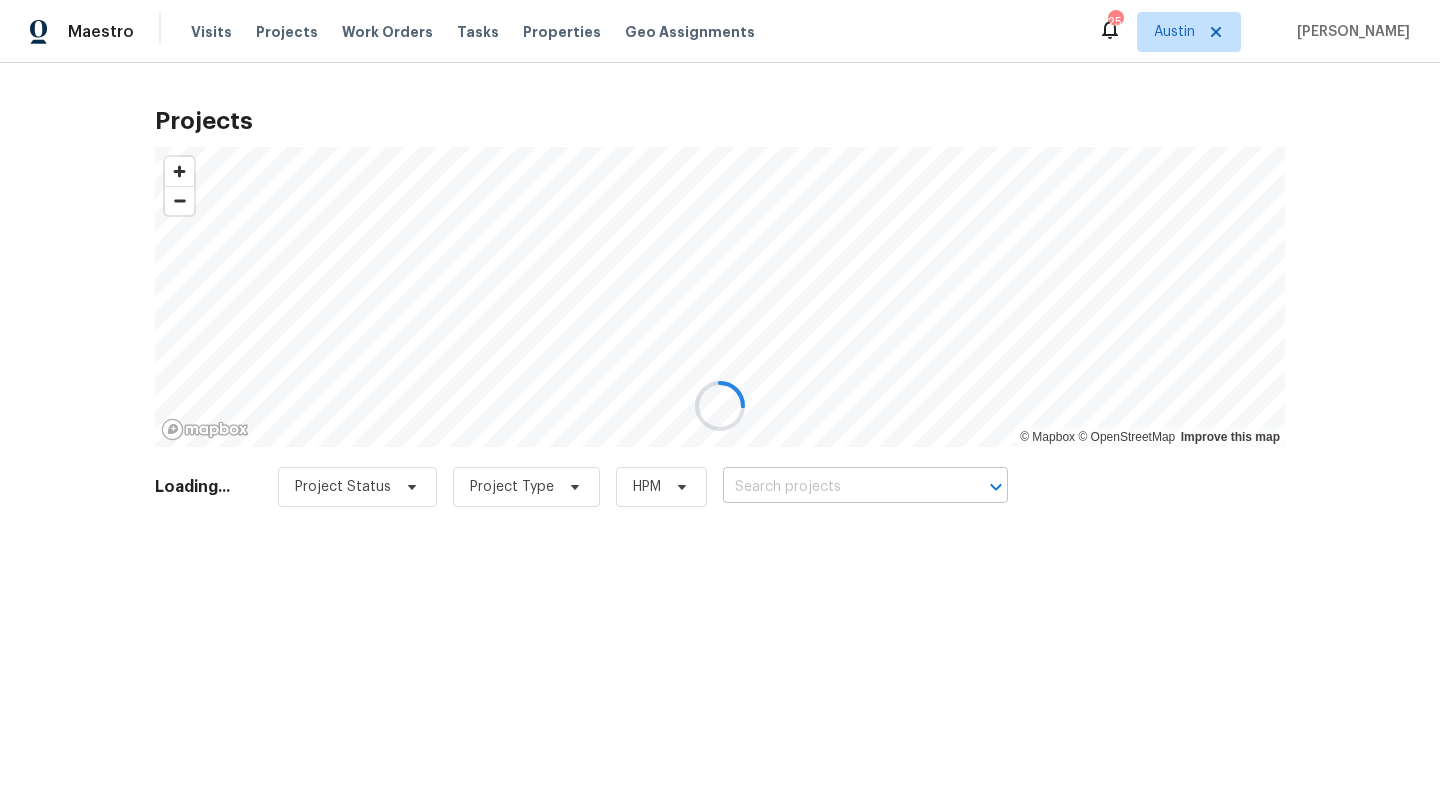 scroll, scrollTop: 0, scrollLeft: 0, axis: both 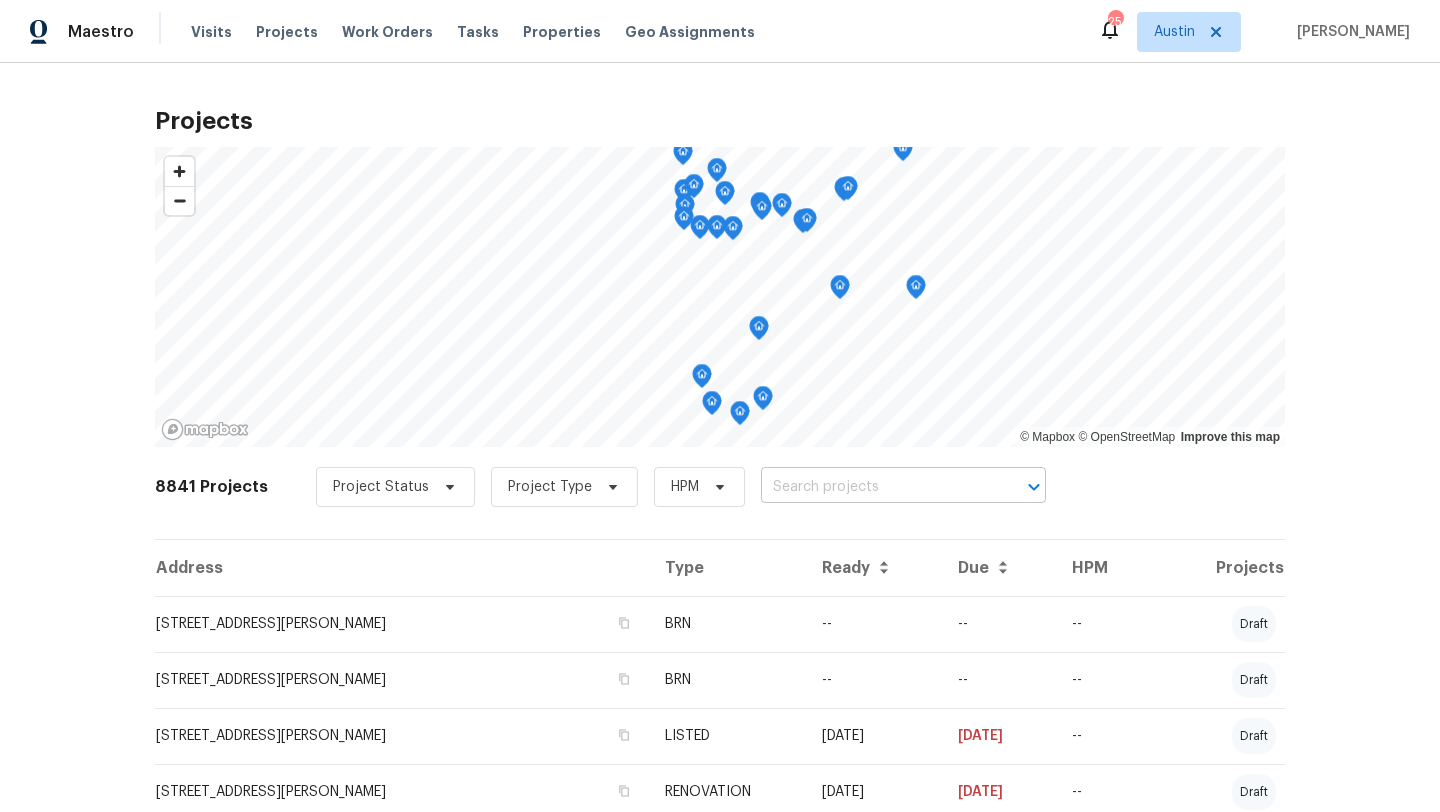 click at bounding box center [875, 487] 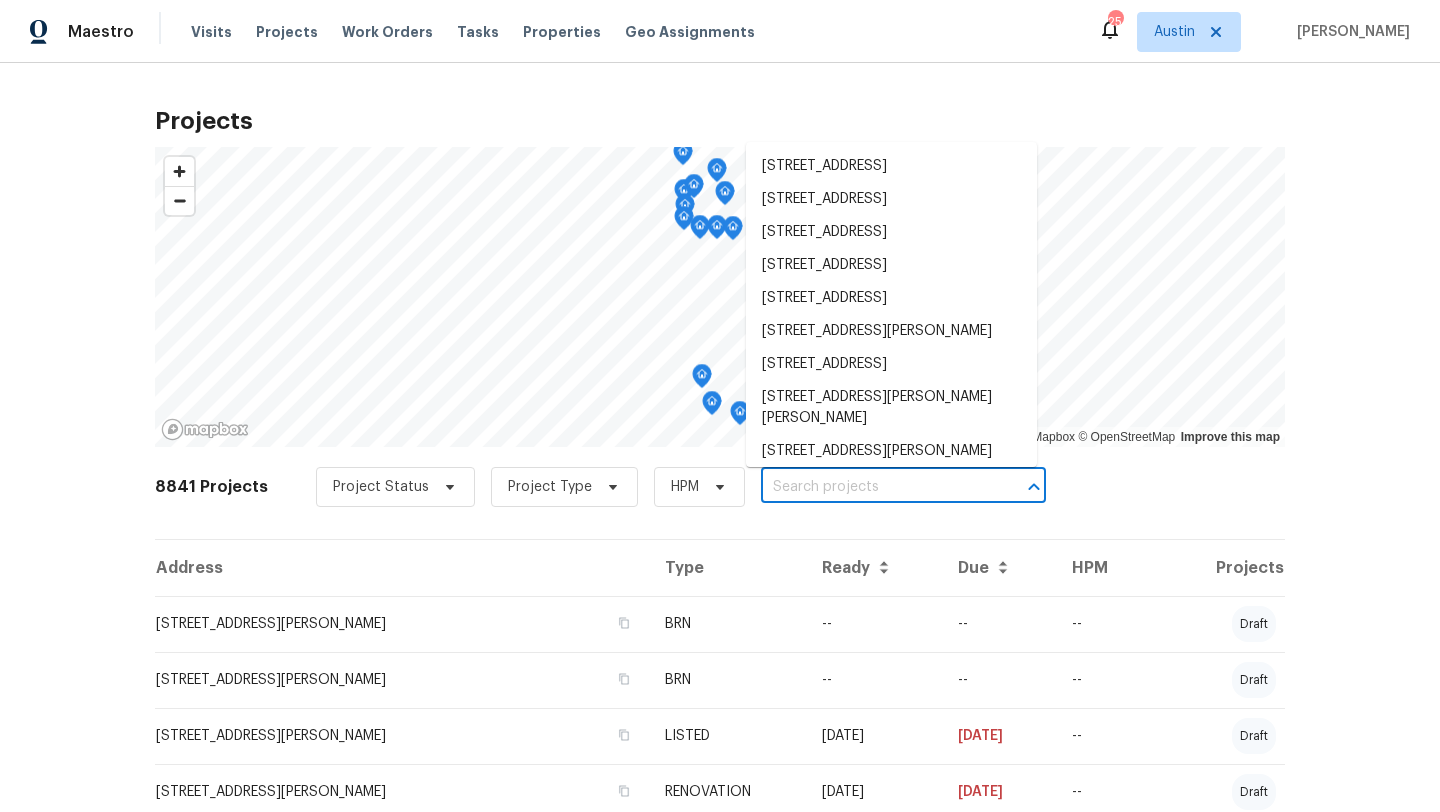 paste on "[STREET_ADDRESS]" 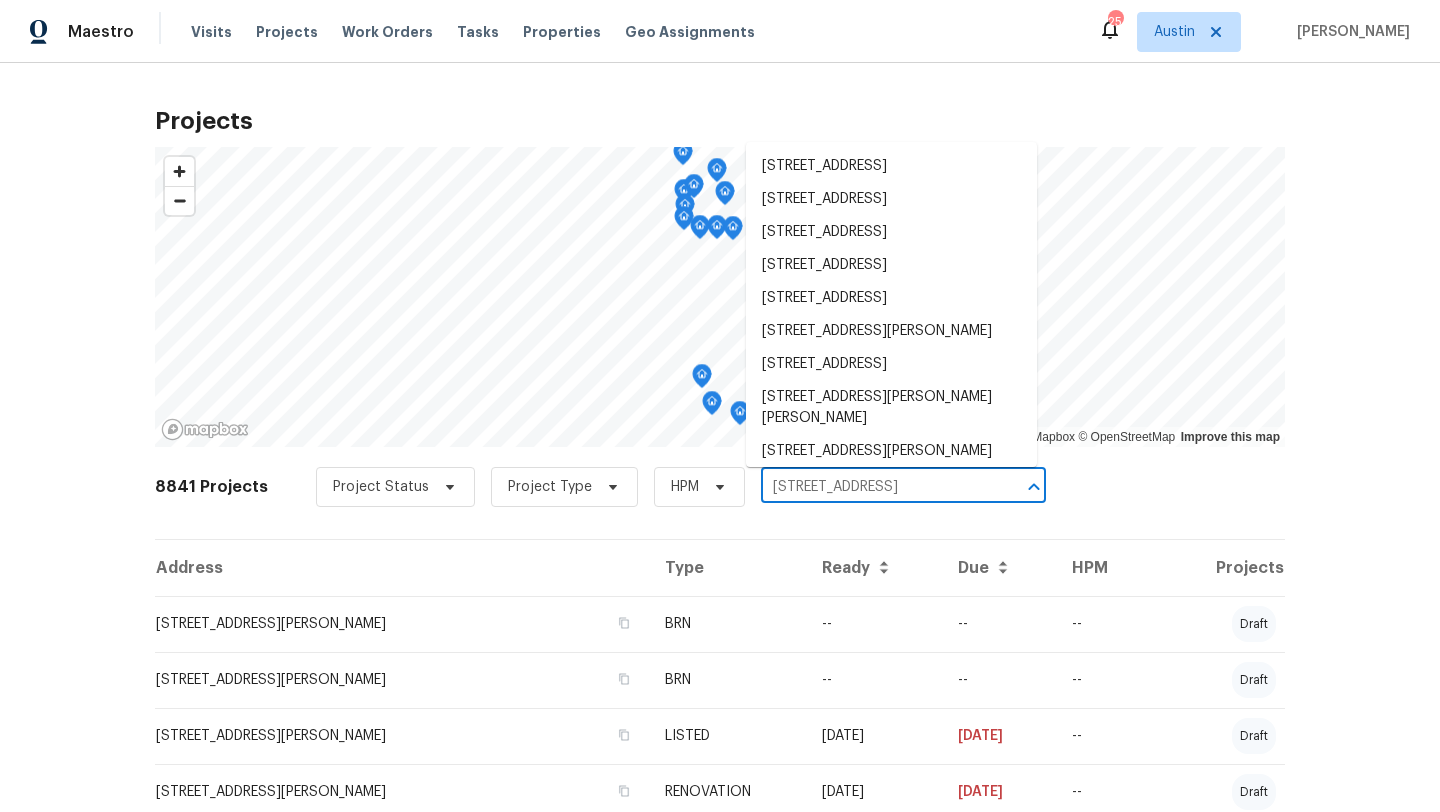 scroll, scrollTop: 0, scrollLeft: 52, axis: horizontal 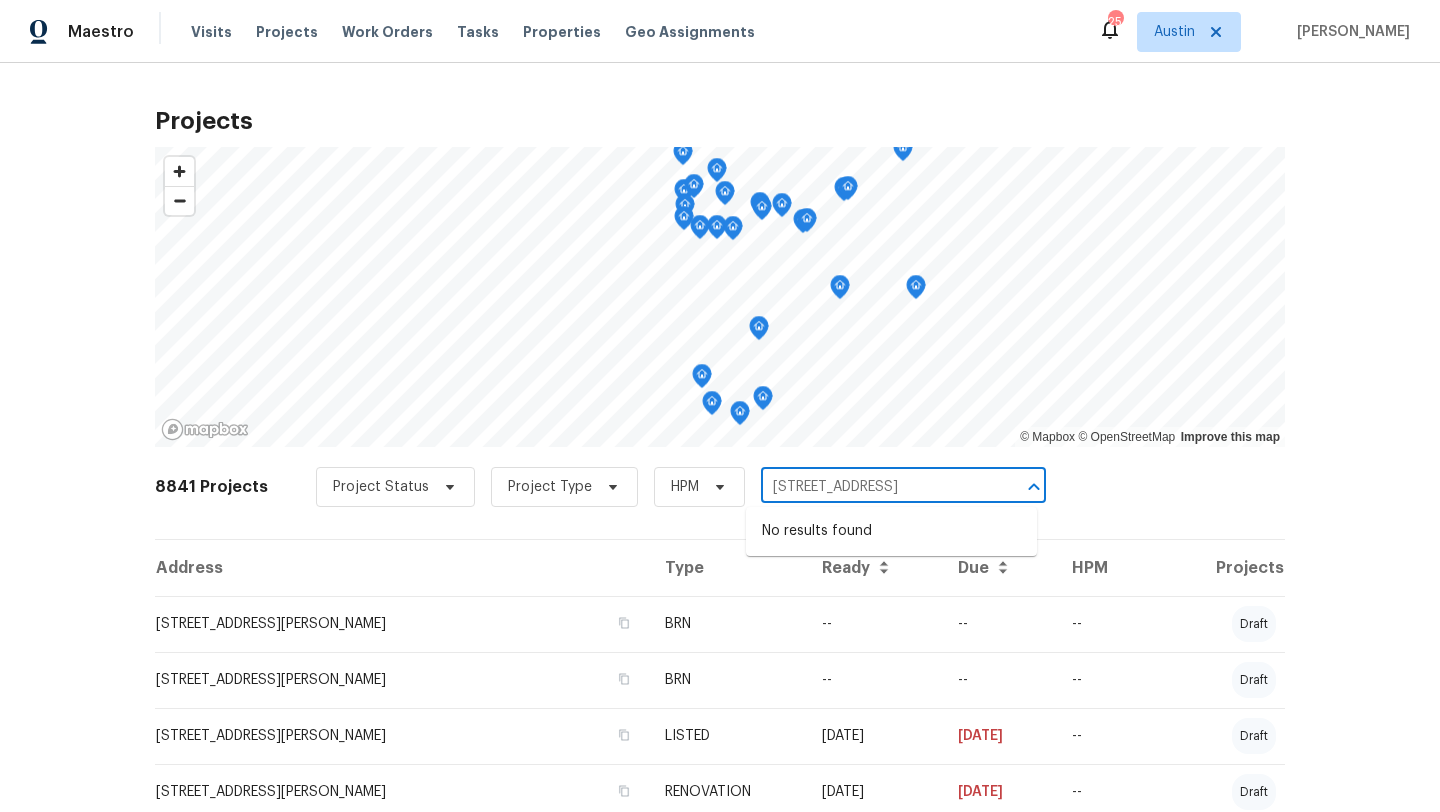 drag, startPoint x: 826, startPoint y: 491, endPoint x: 1080, endPoint y: 491, distance: 254 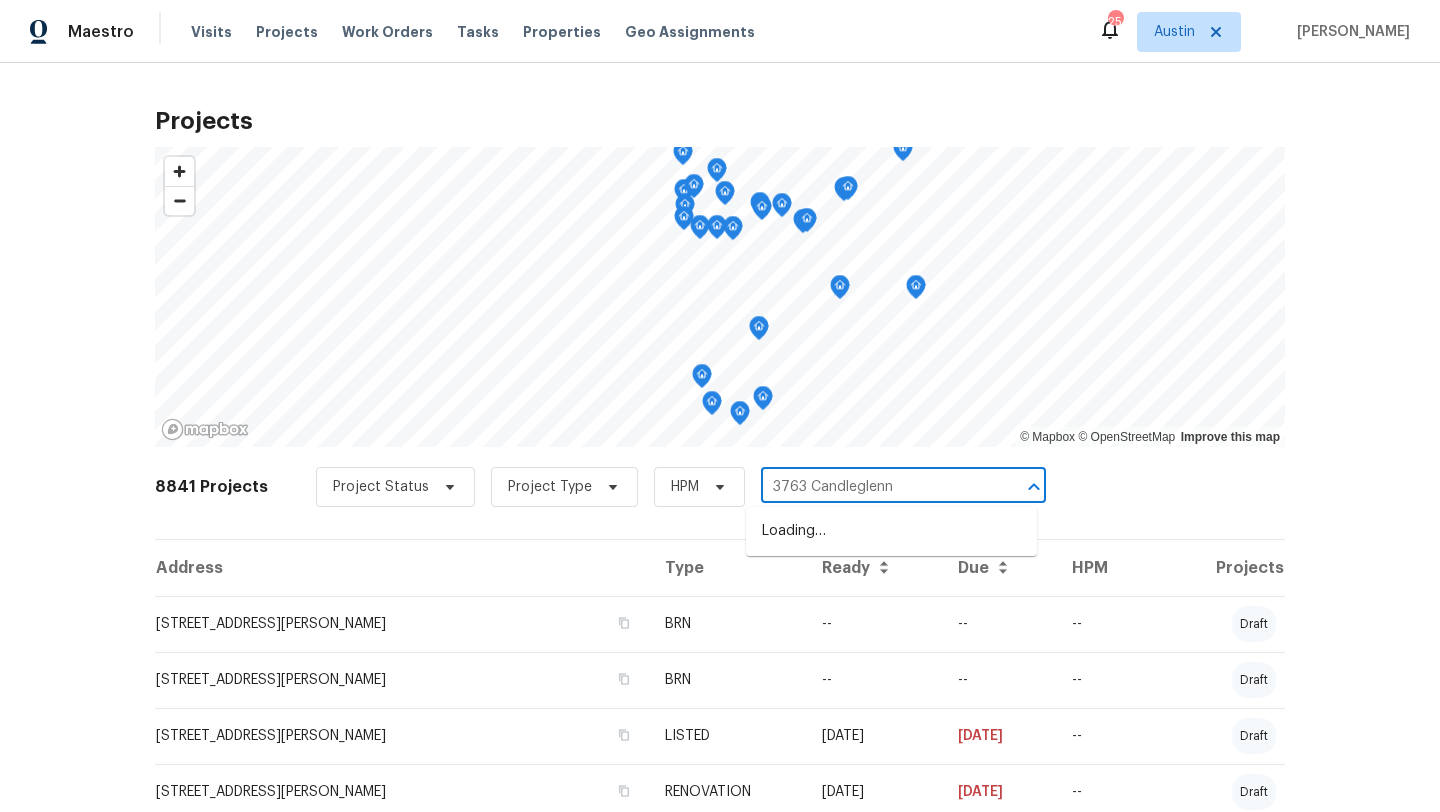 scroll, scrollTop: 0, scrollLeft: 0, axis: both 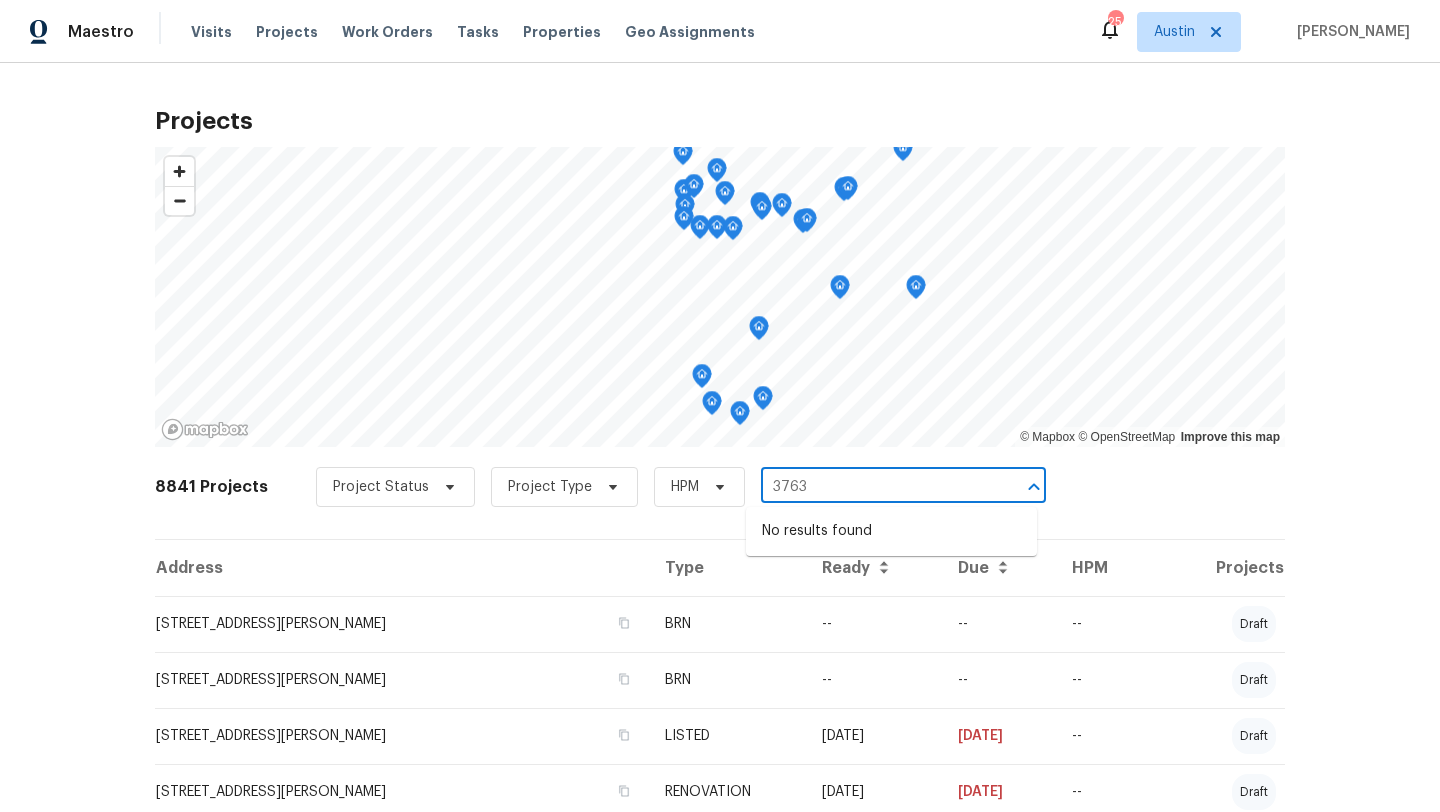 type on "3763" 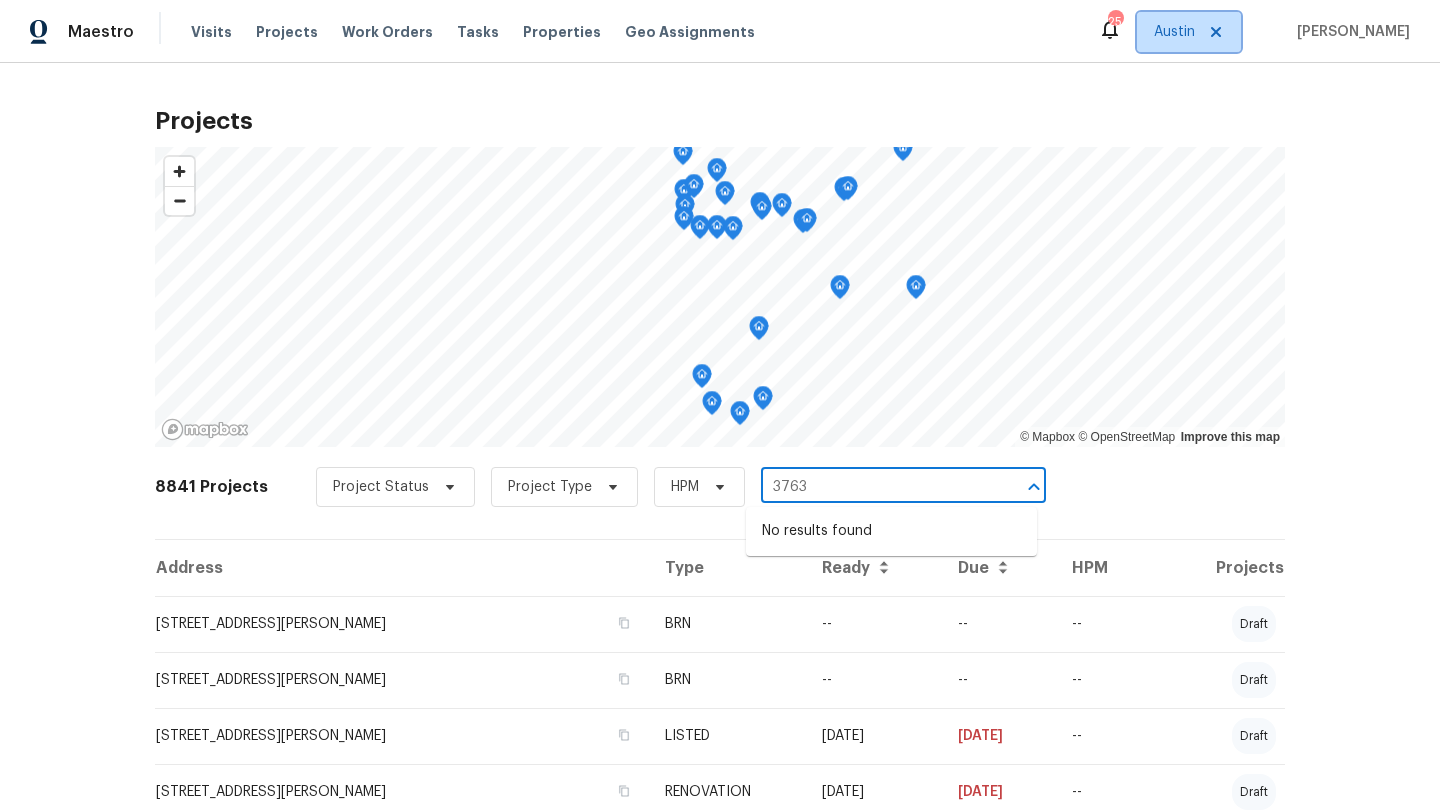 type 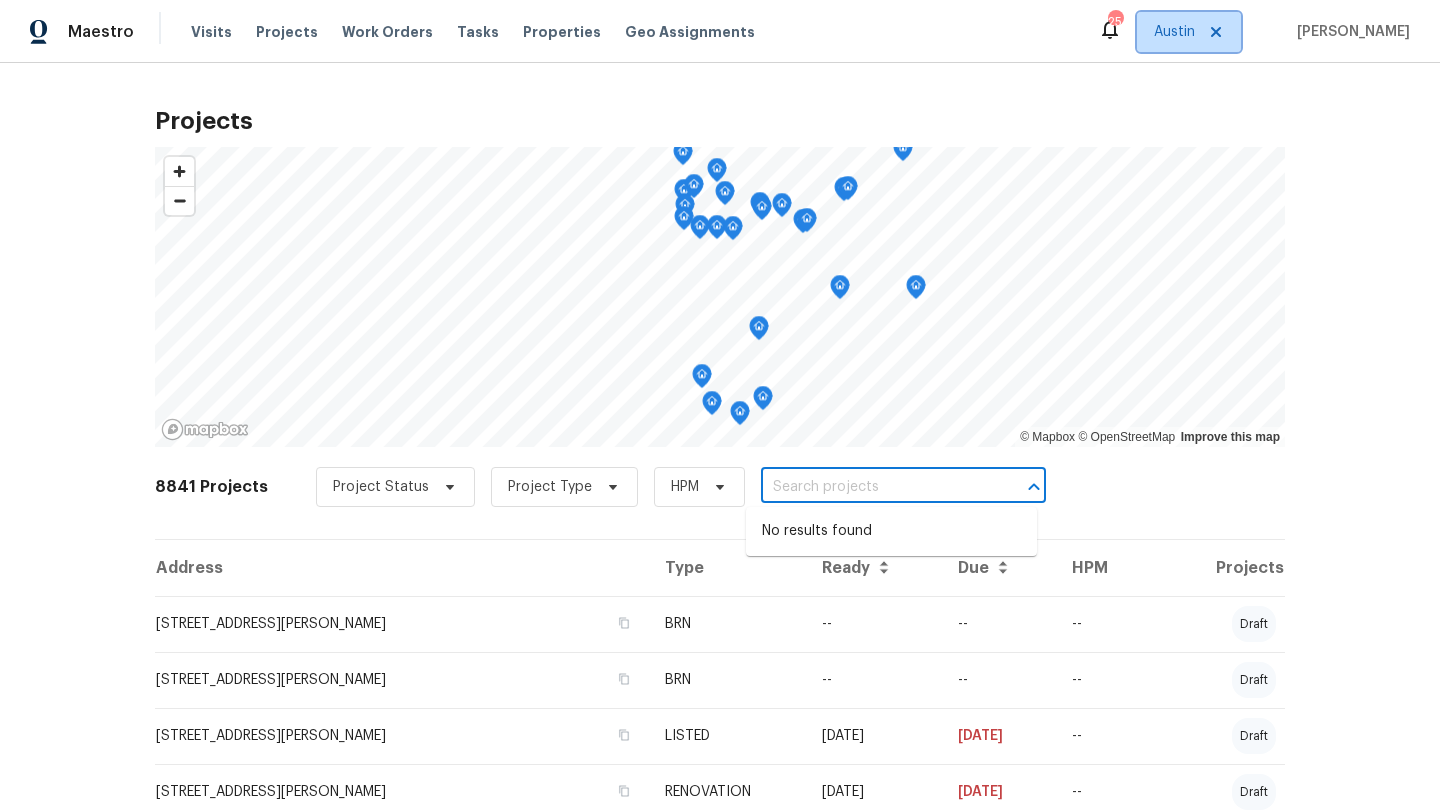 click on "Austin" at bounding box center (1174, 32) 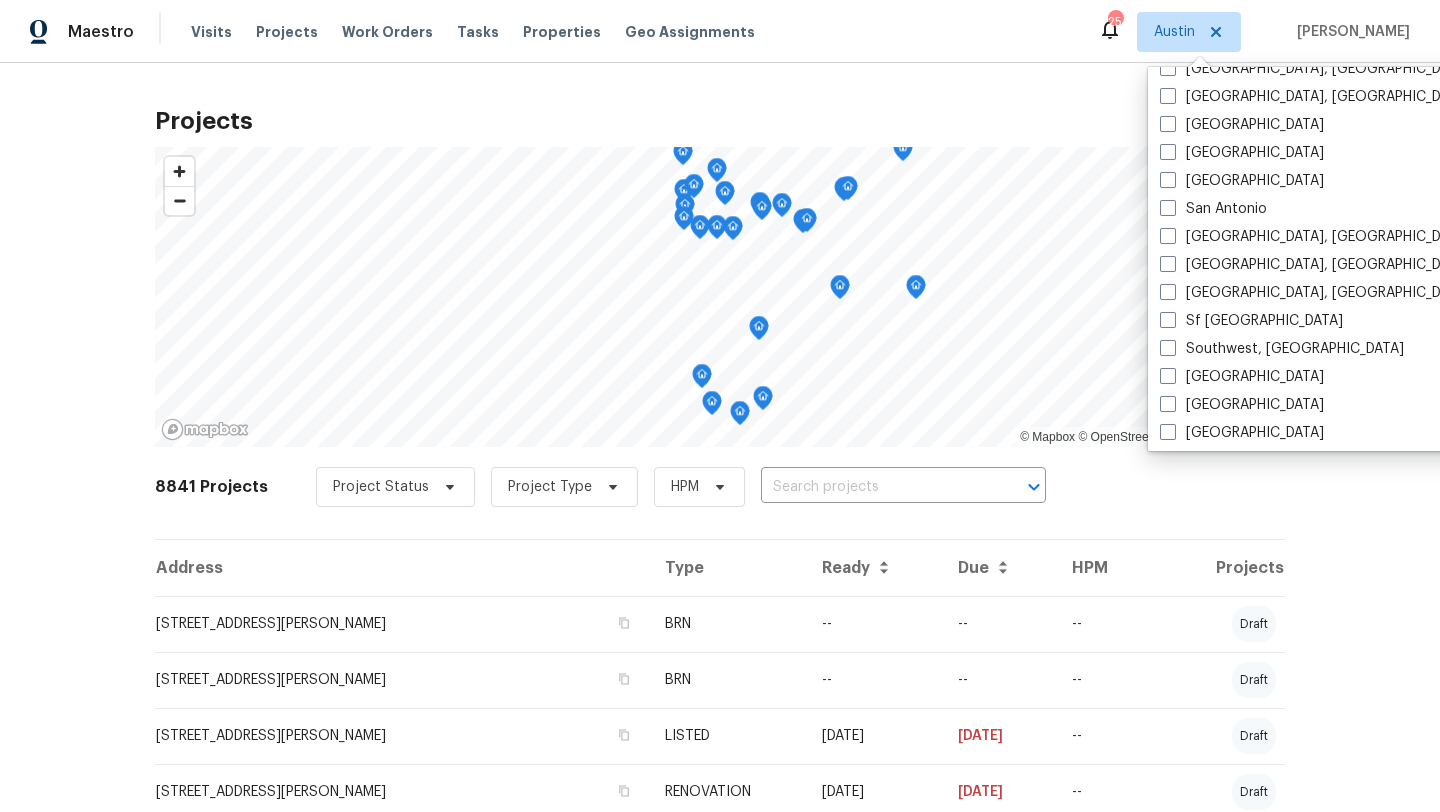 scroll, scrollTop: 1320, scrollLeft: 0, axis: vertical 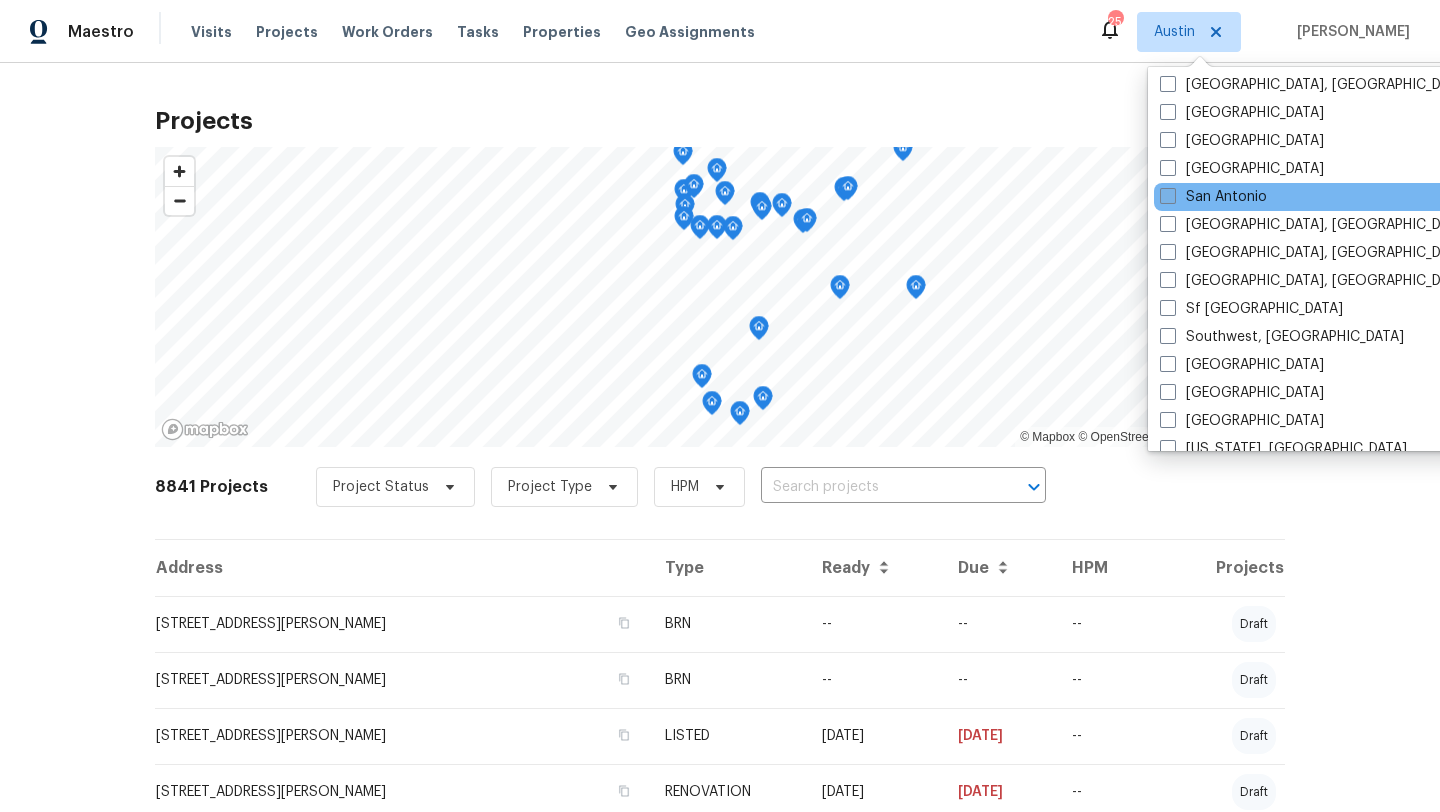 click on "San Antonio" at bounding box center [1213, 197] 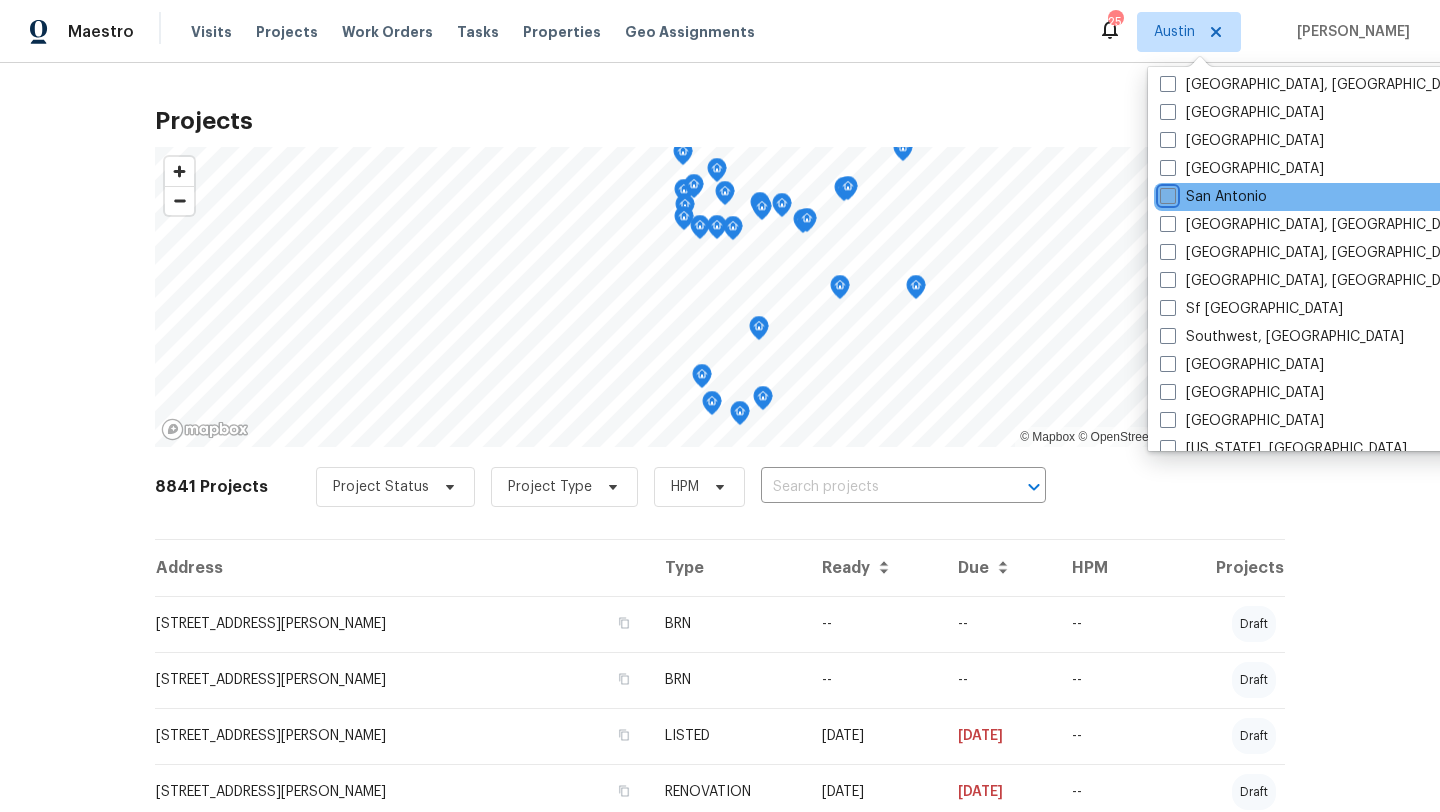 click on "San Antonio" at bounding box center (1166, 193) 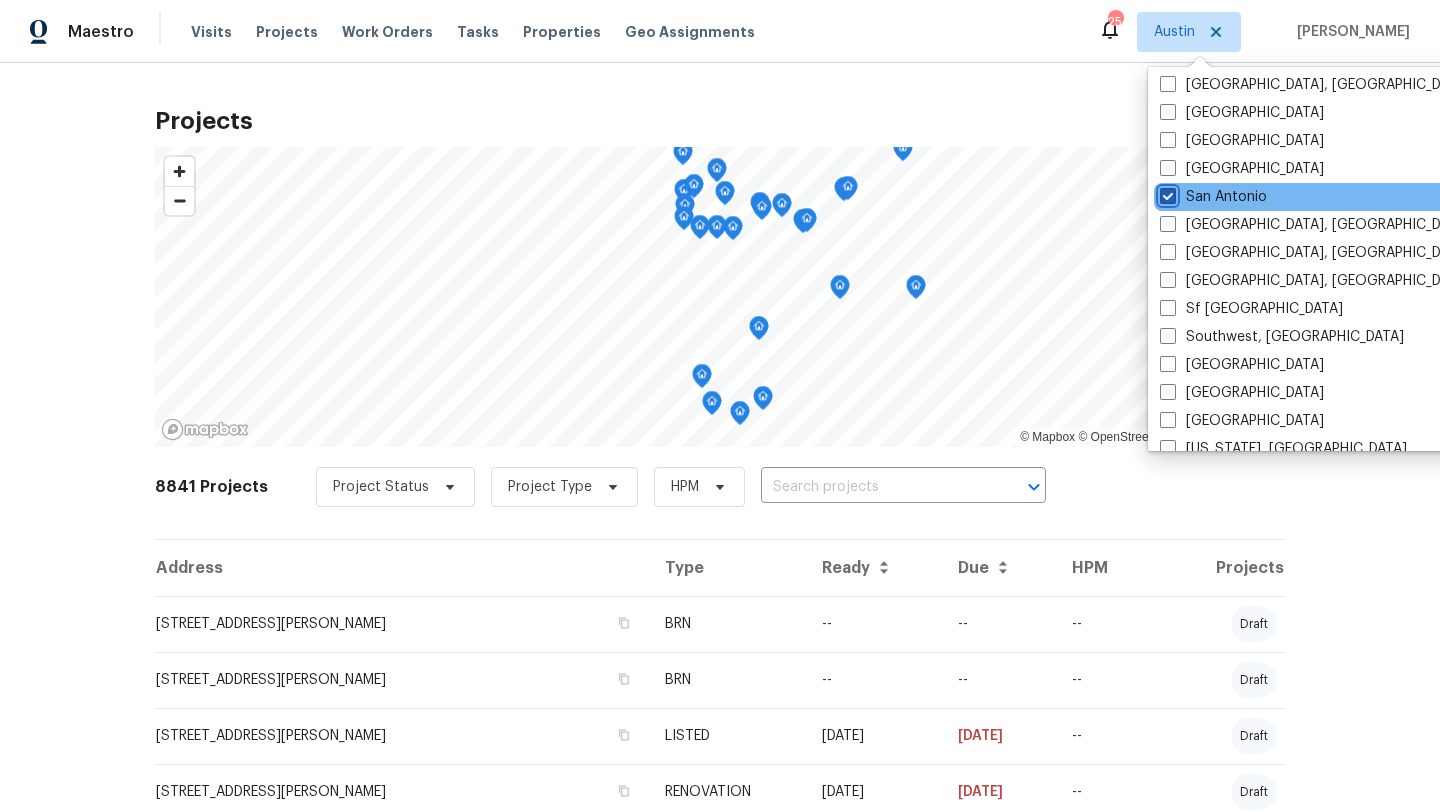 checkbox on "true" 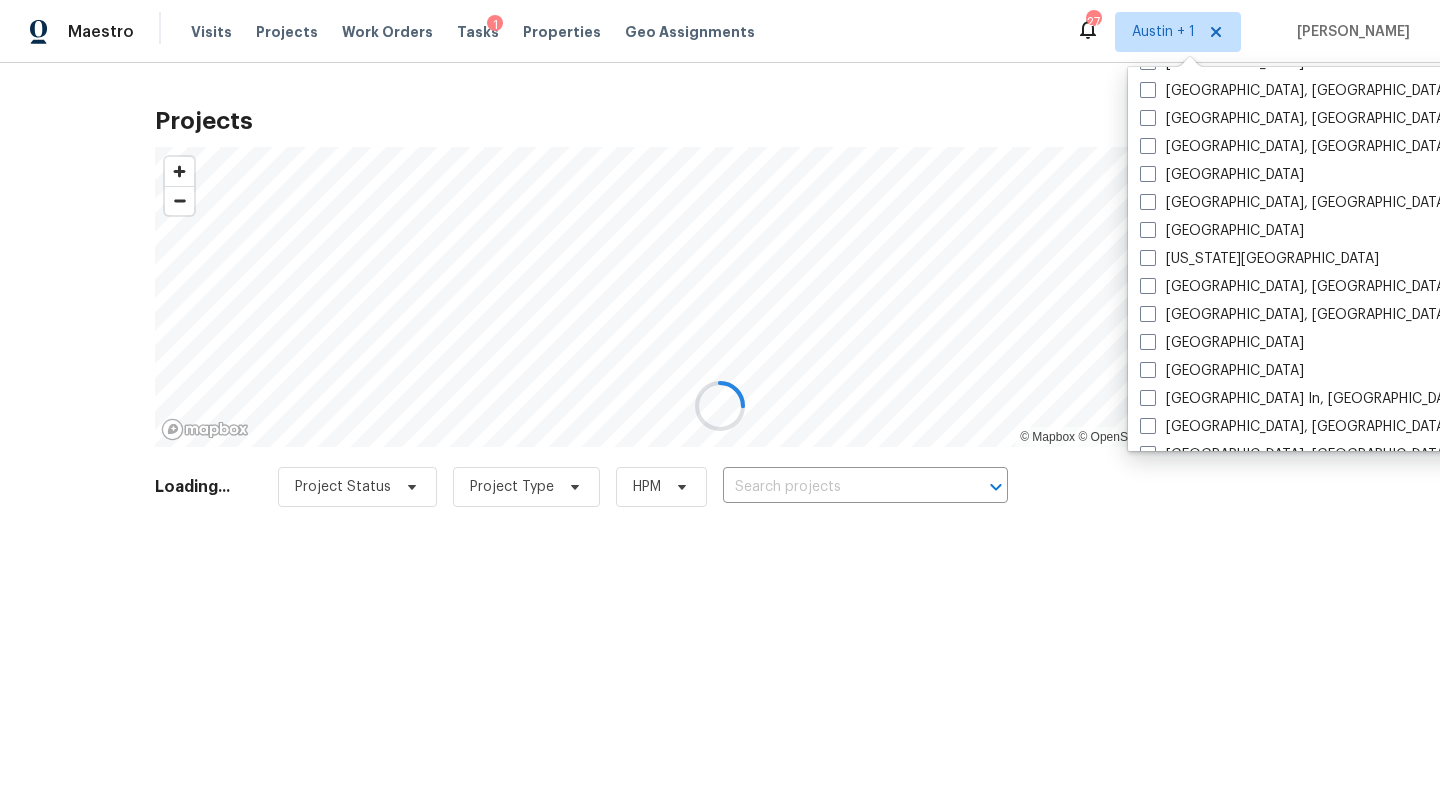 scroll, scrollTop: 543, scrollLeft: 0, axis: vertical 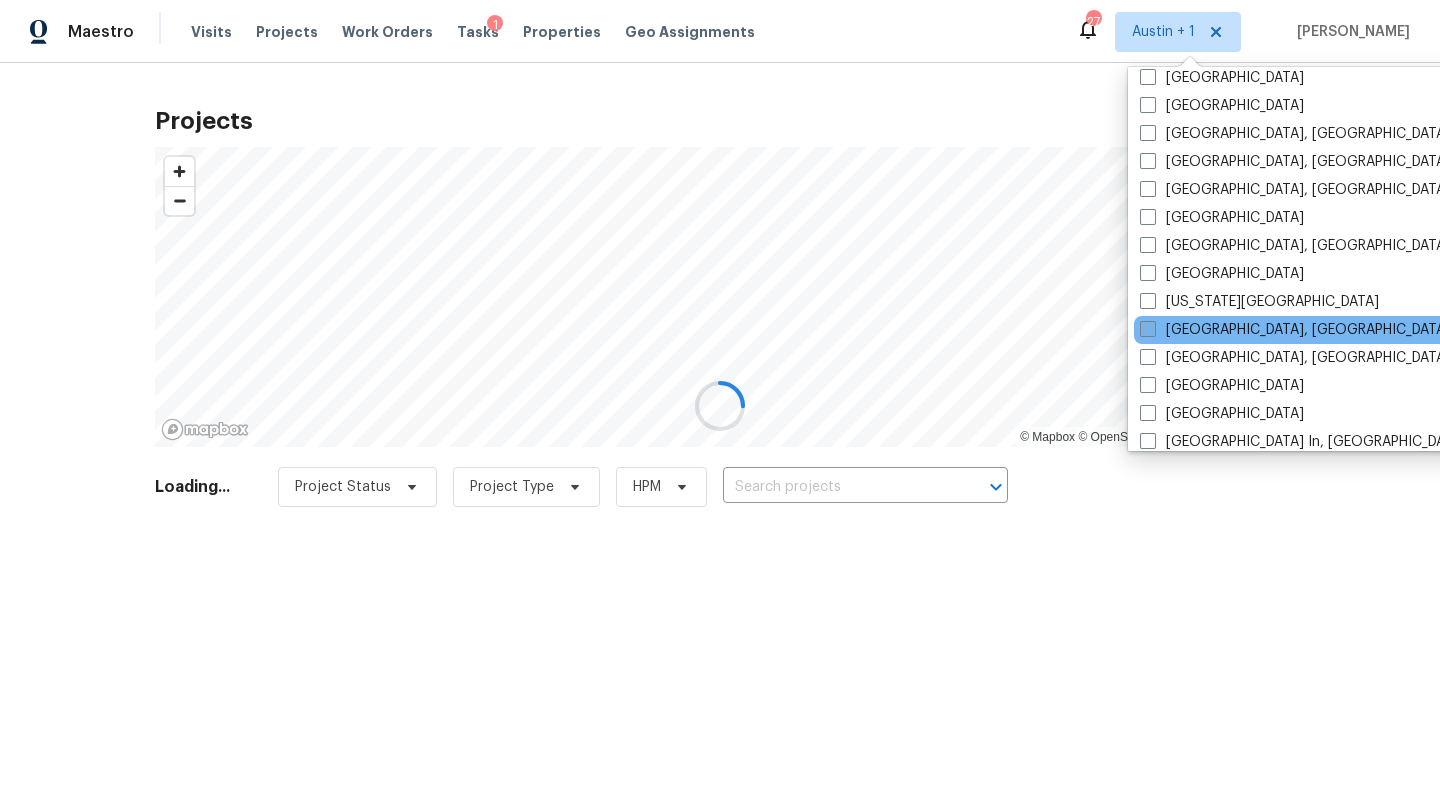 click on "Killeen, TX" at bounding box center (1295, 330) 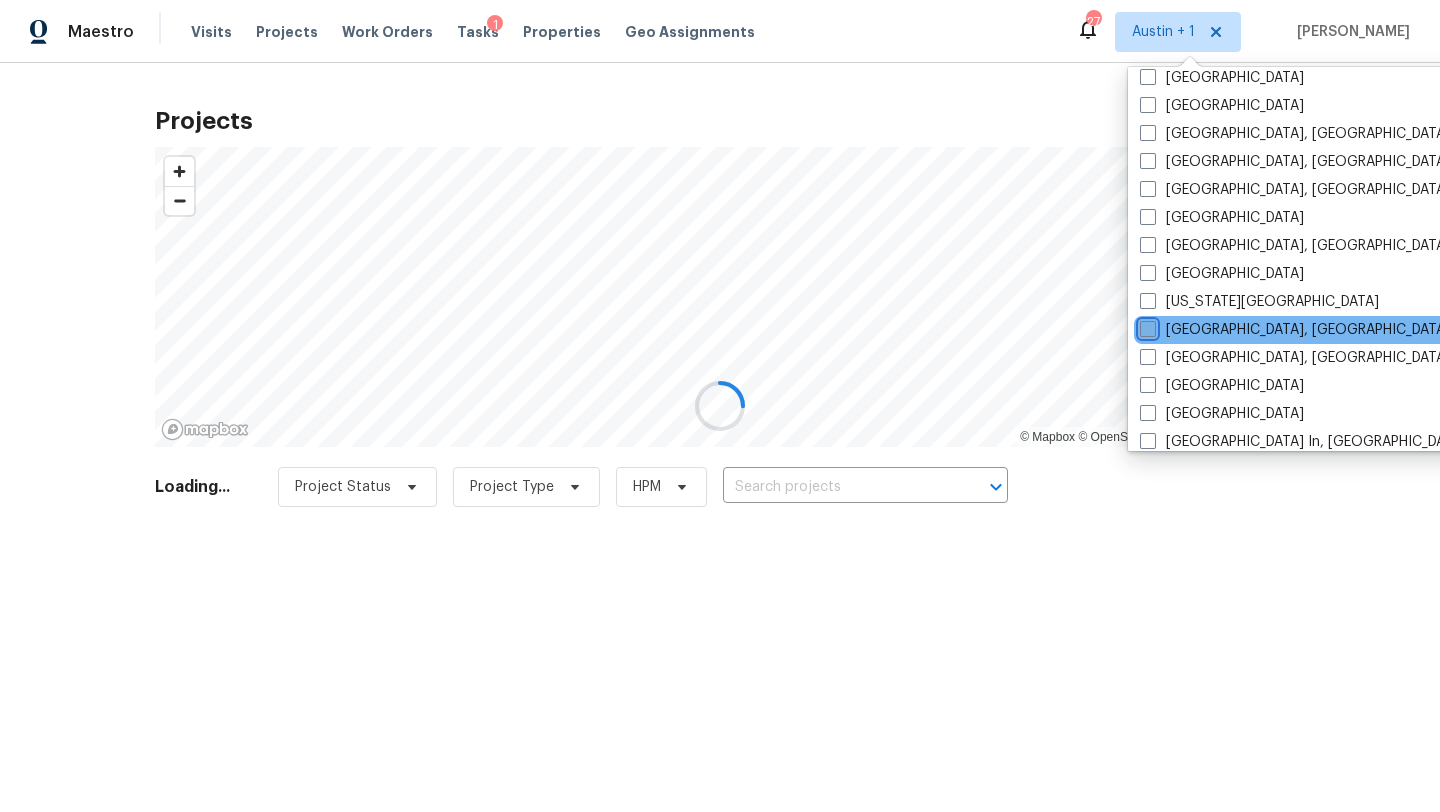 click on "Killeen, TX" at bounding box center (1146, 326) 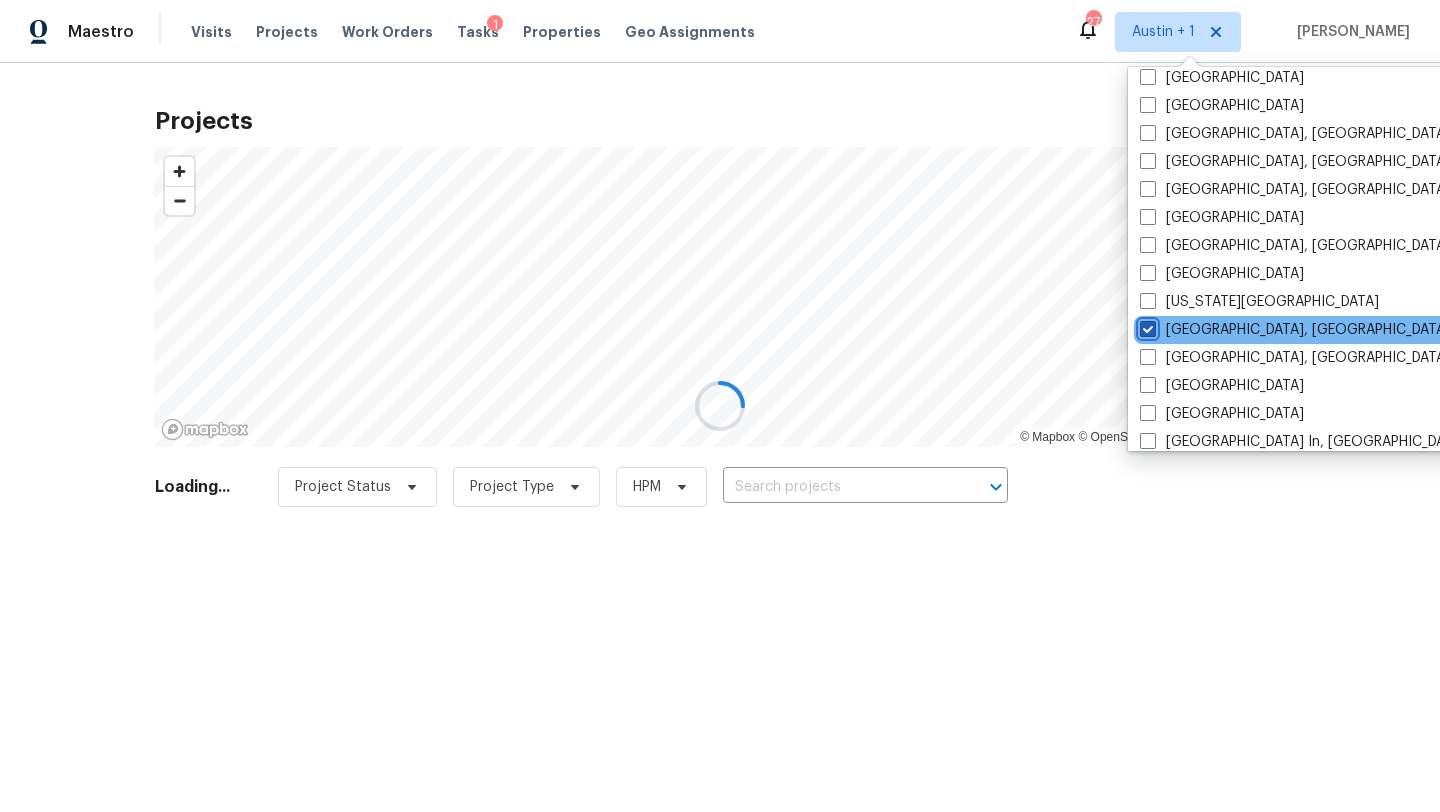 checkbox on "true" 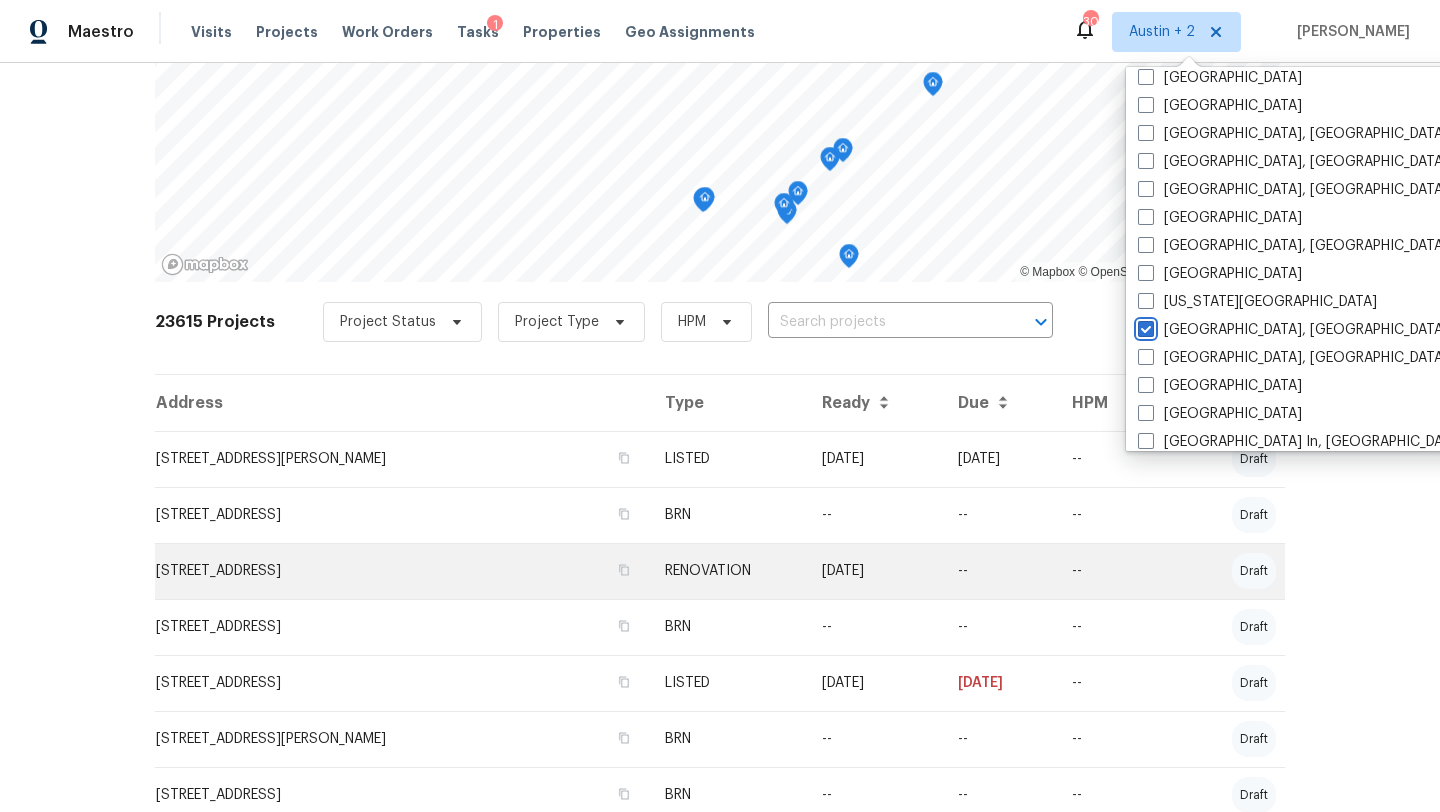 scroll, scrollTop: 0, scrollLeft: 0, axis: both 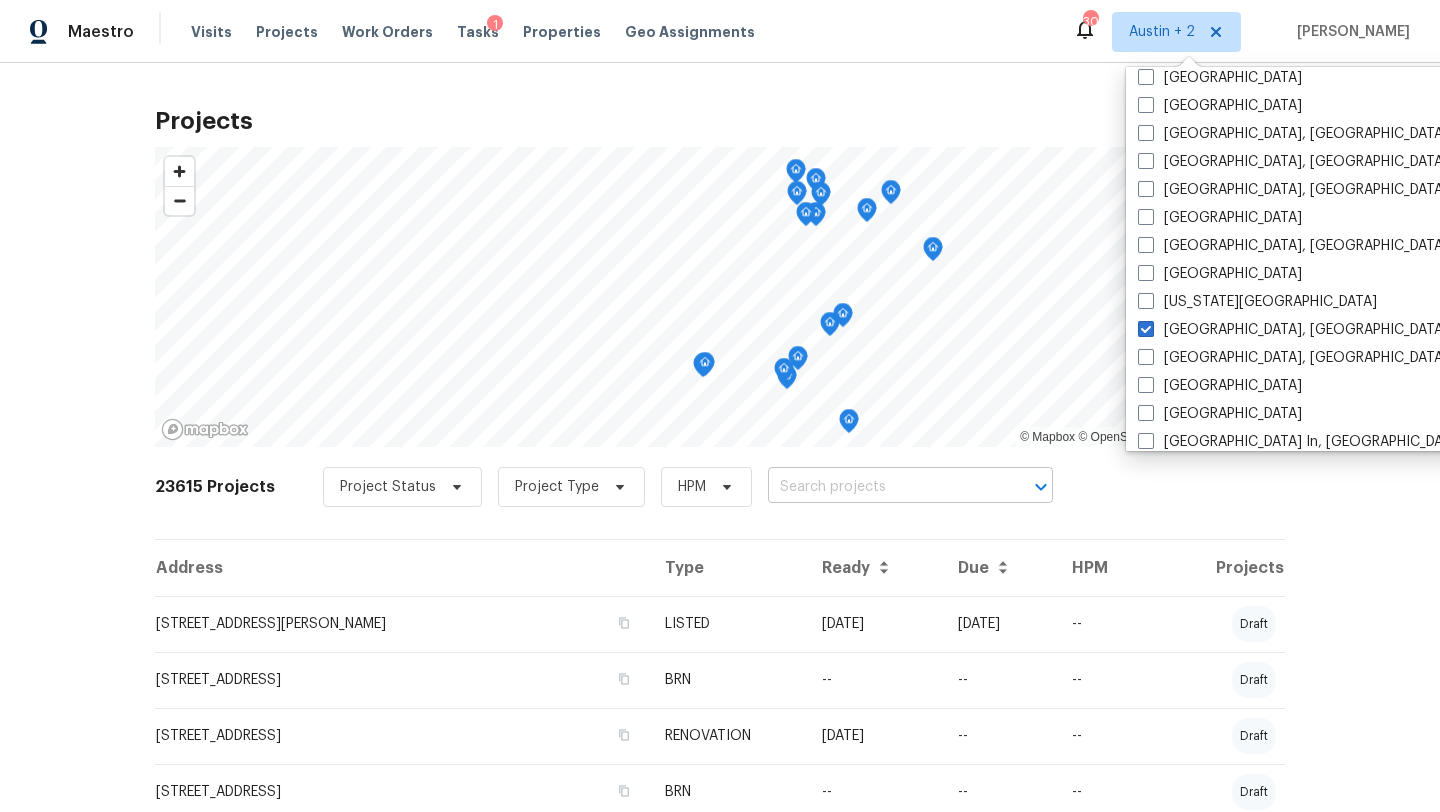 click at bounding box center [882, 487] 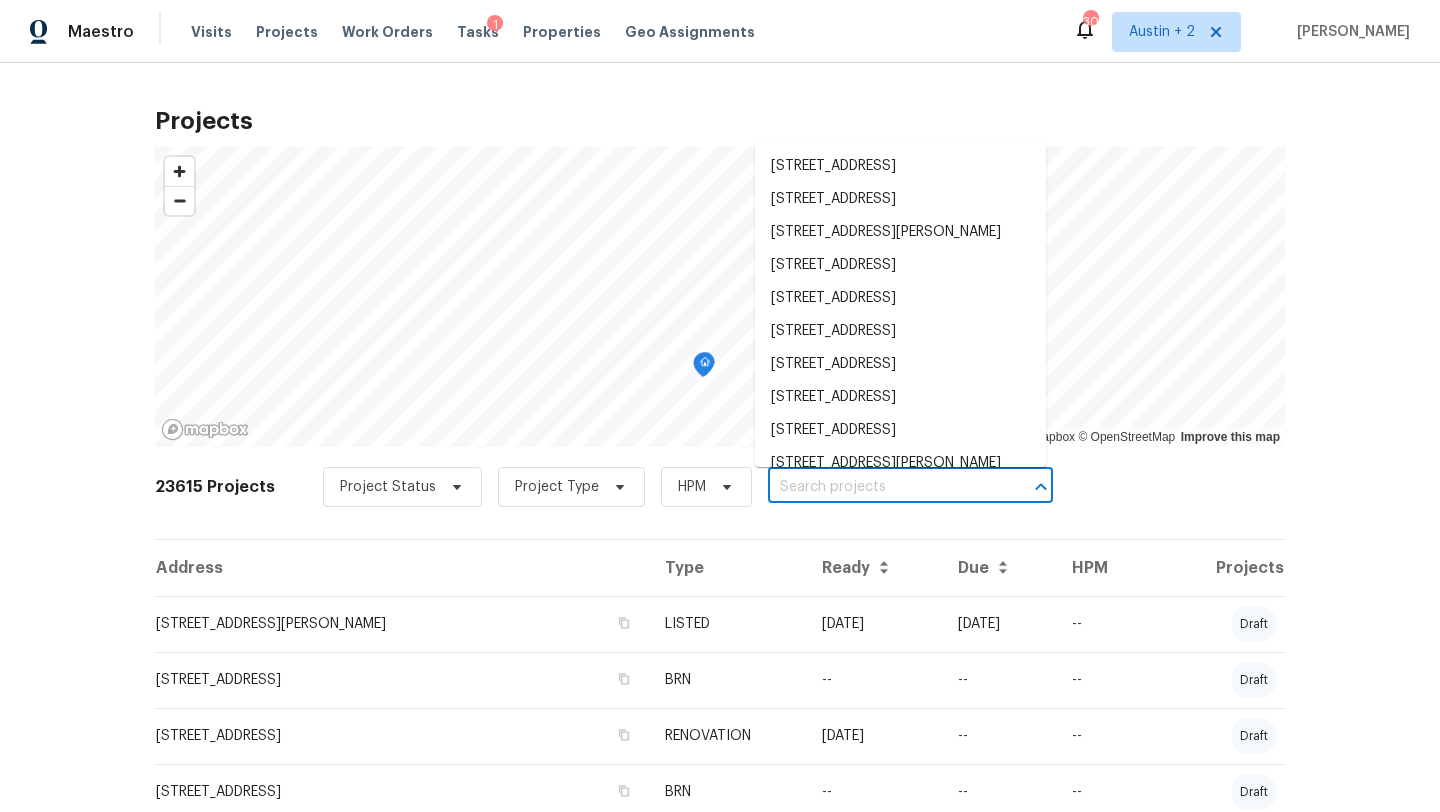 paste on "[STREET_ADDRESS]" 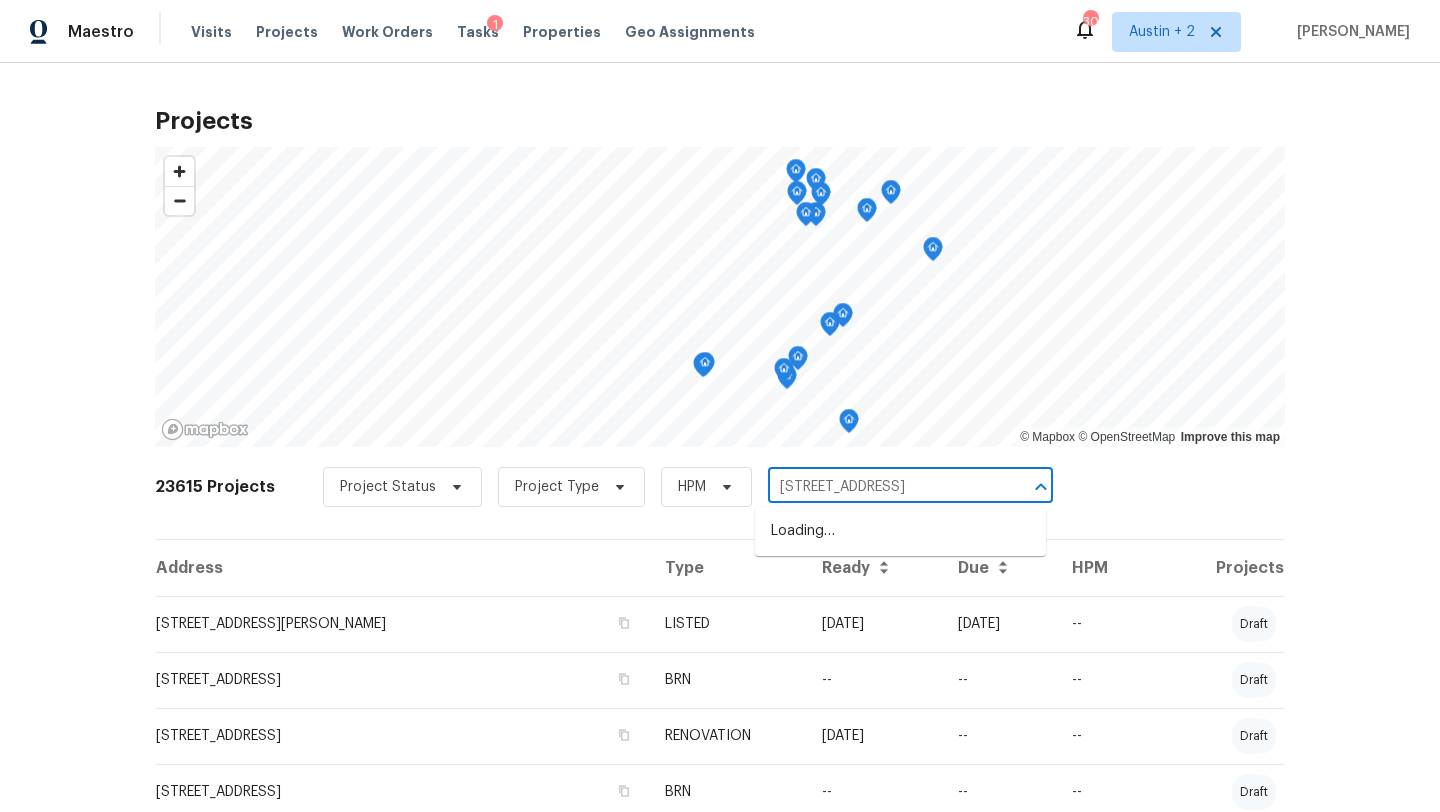 scroll, scrollTop: 0, scrollLeft: 52, axis: horizontal 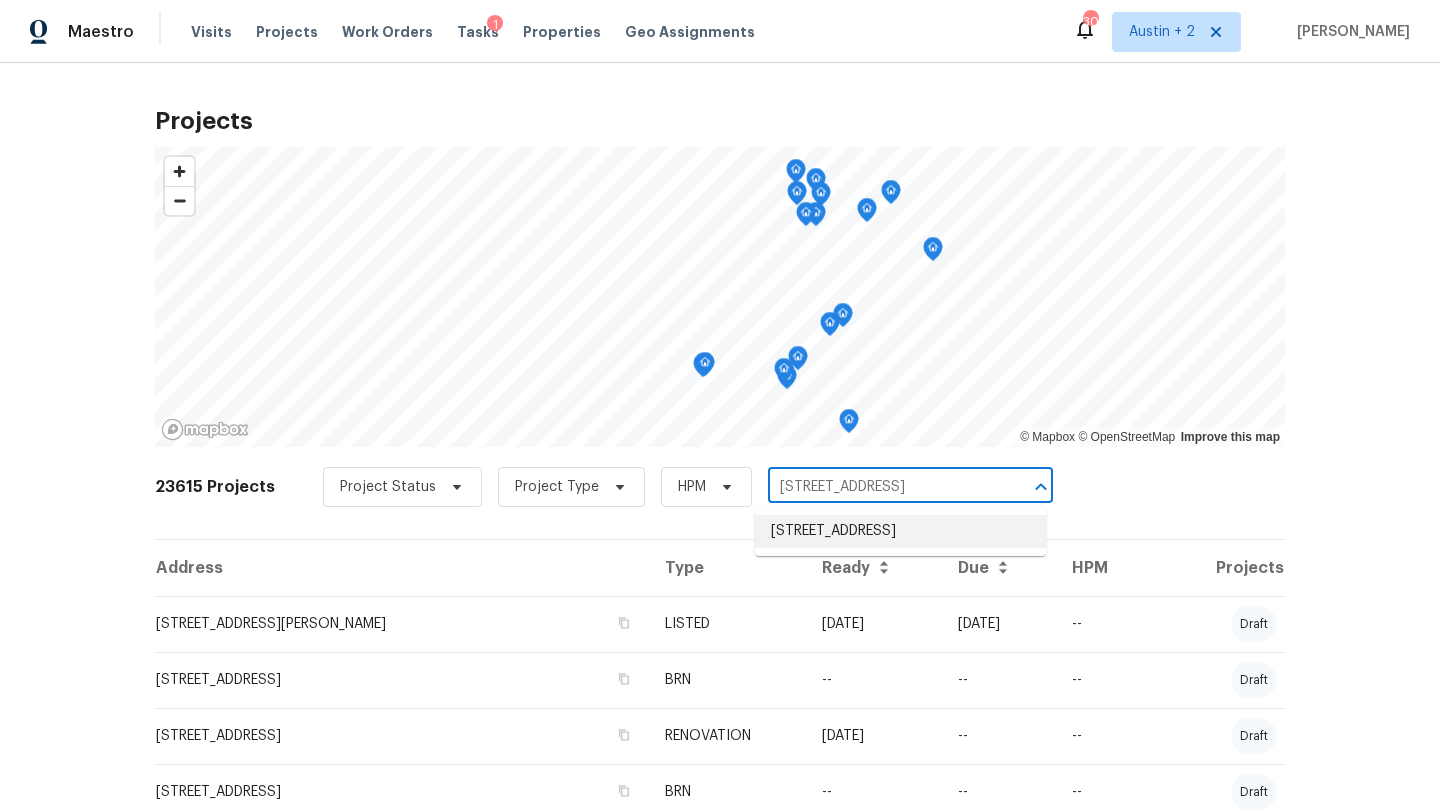 click on "[STREET_ADDRESS]" at bounding box center [900, 531] 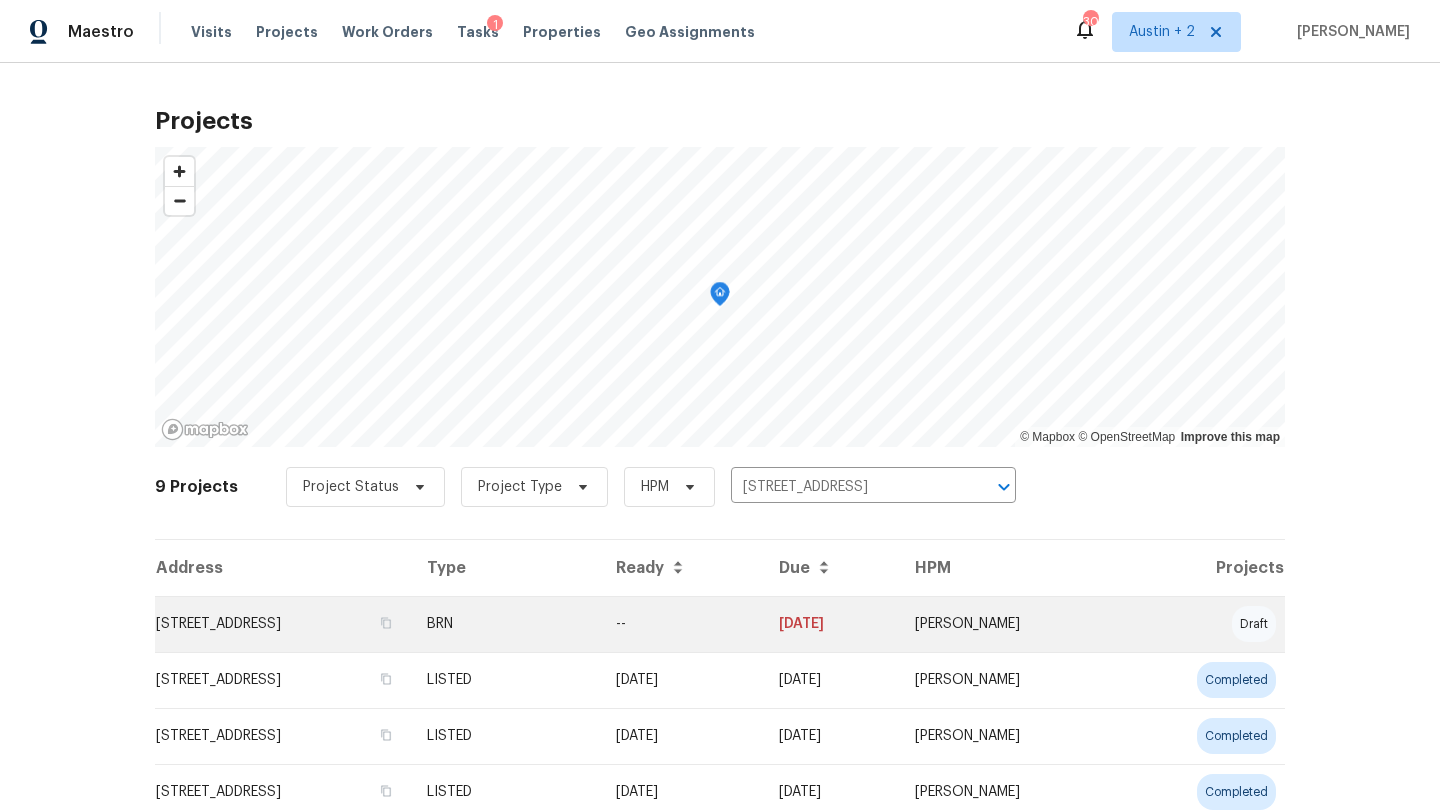 click on "[STREET_ADDRESS]" at bounding box center (283, 624) 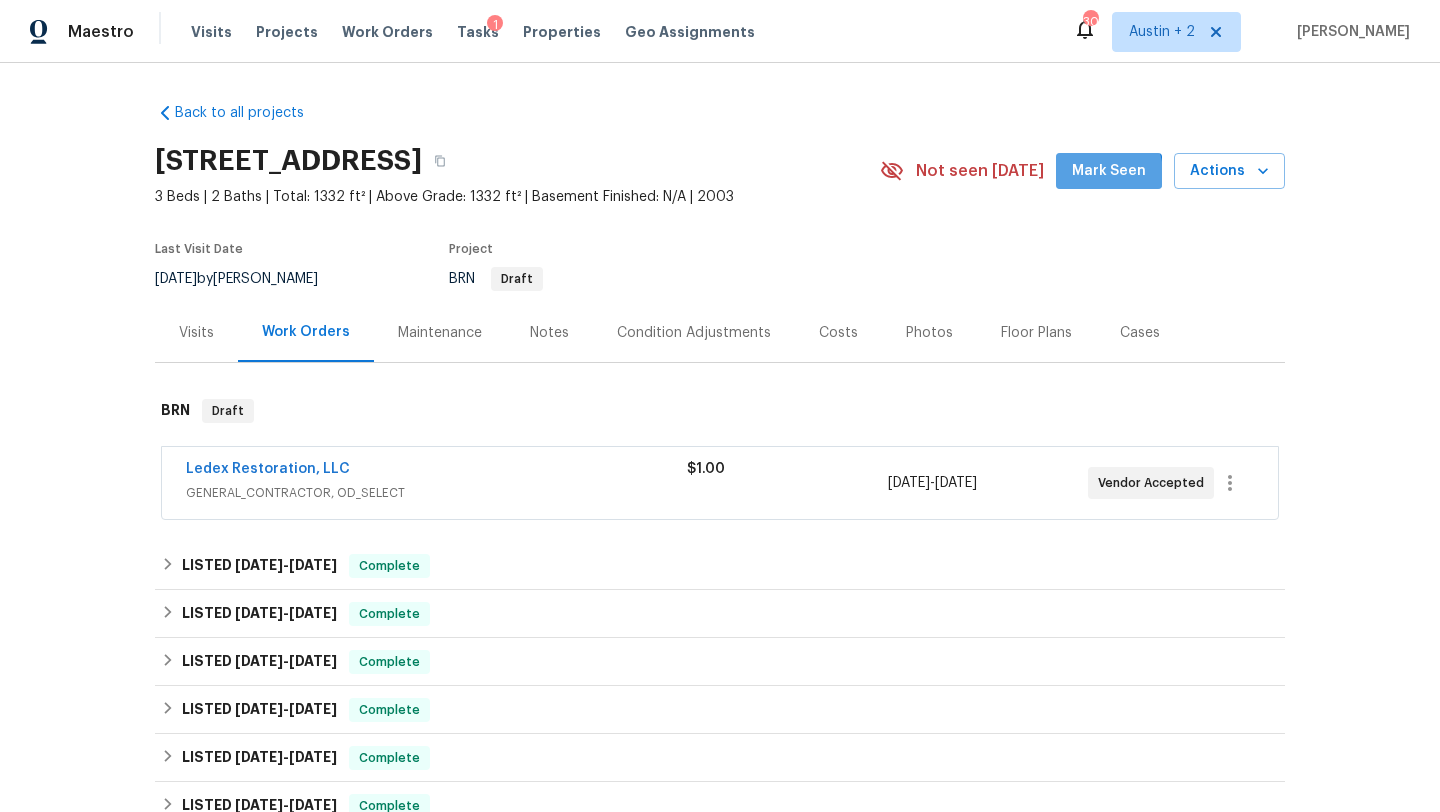 click on "Mark Seen" at bounding box center [1109, 171] 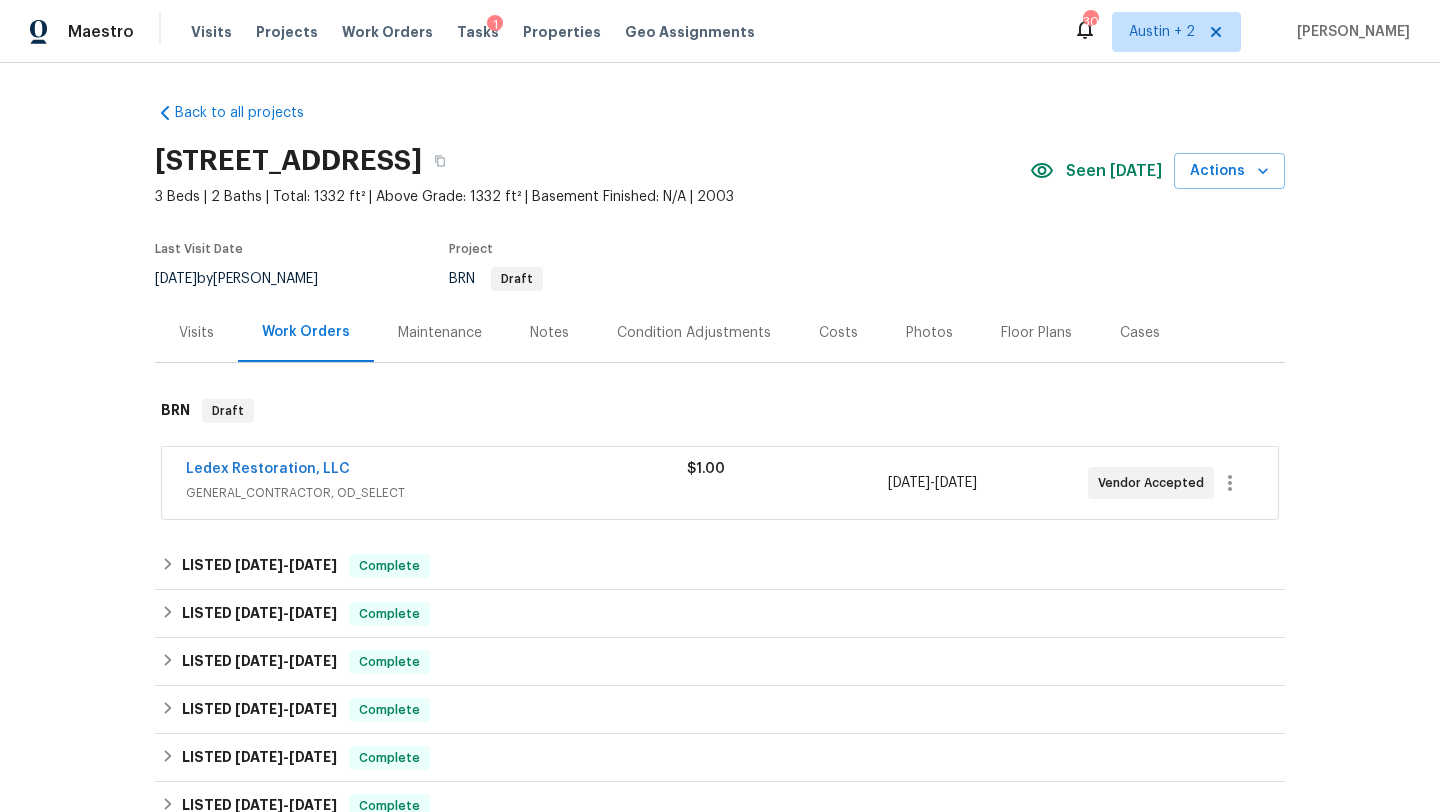 click on "GENERAL_CONTRACTOR, OD_SELECT" at bounding box center (436, 493) 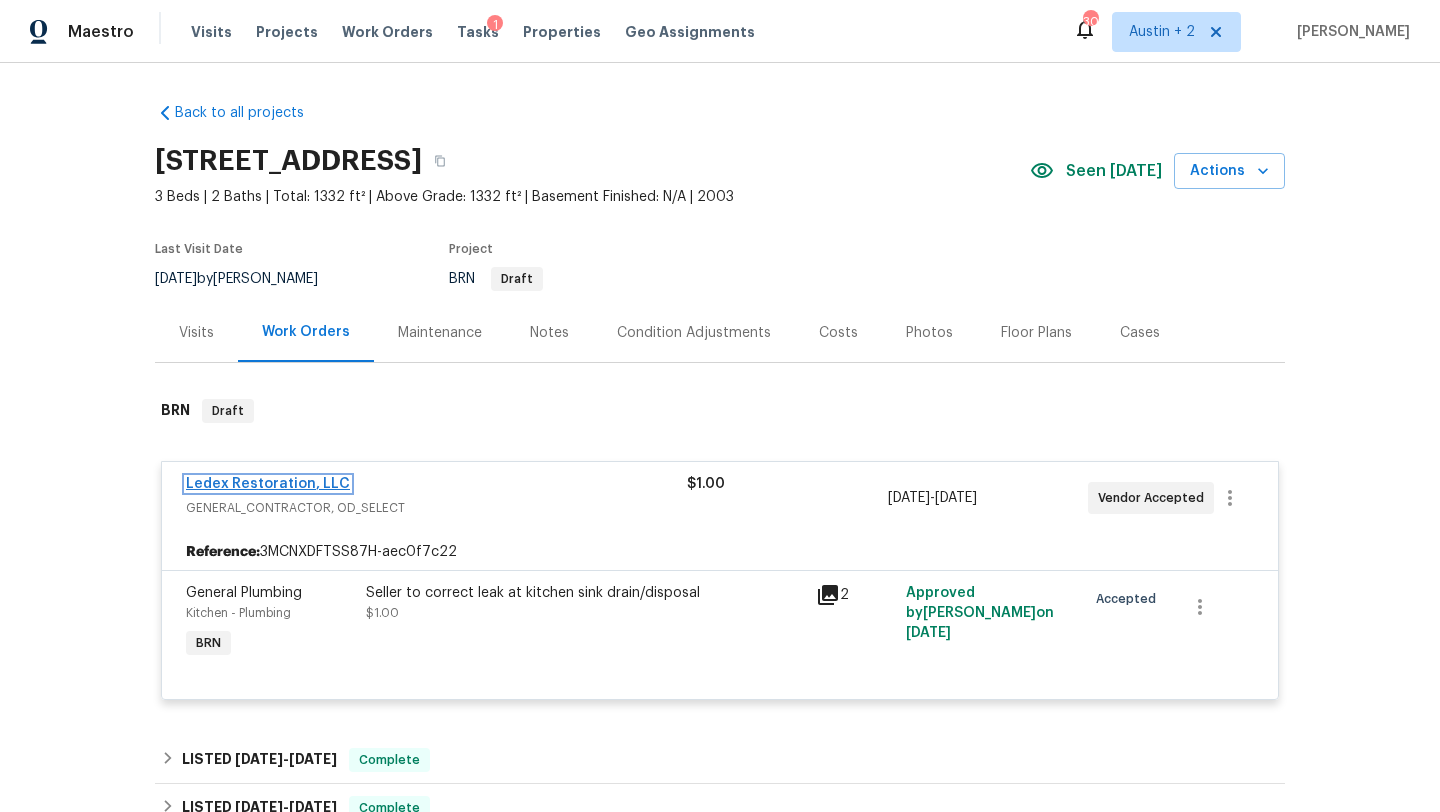 click on "Ledex Restoration, LLC" at bounding box center (268, 484) 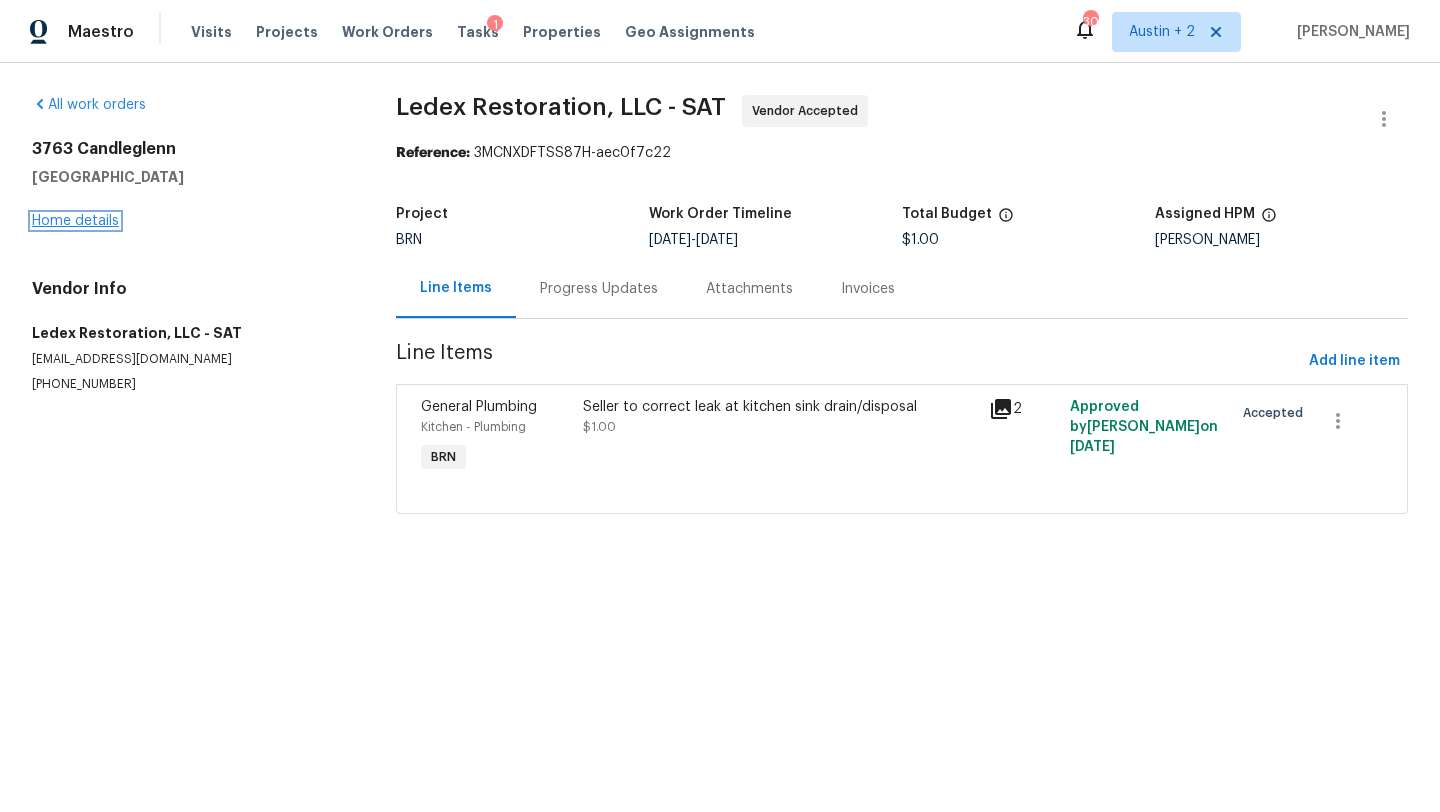 click on "Home details" at bounding box center (75, 221) 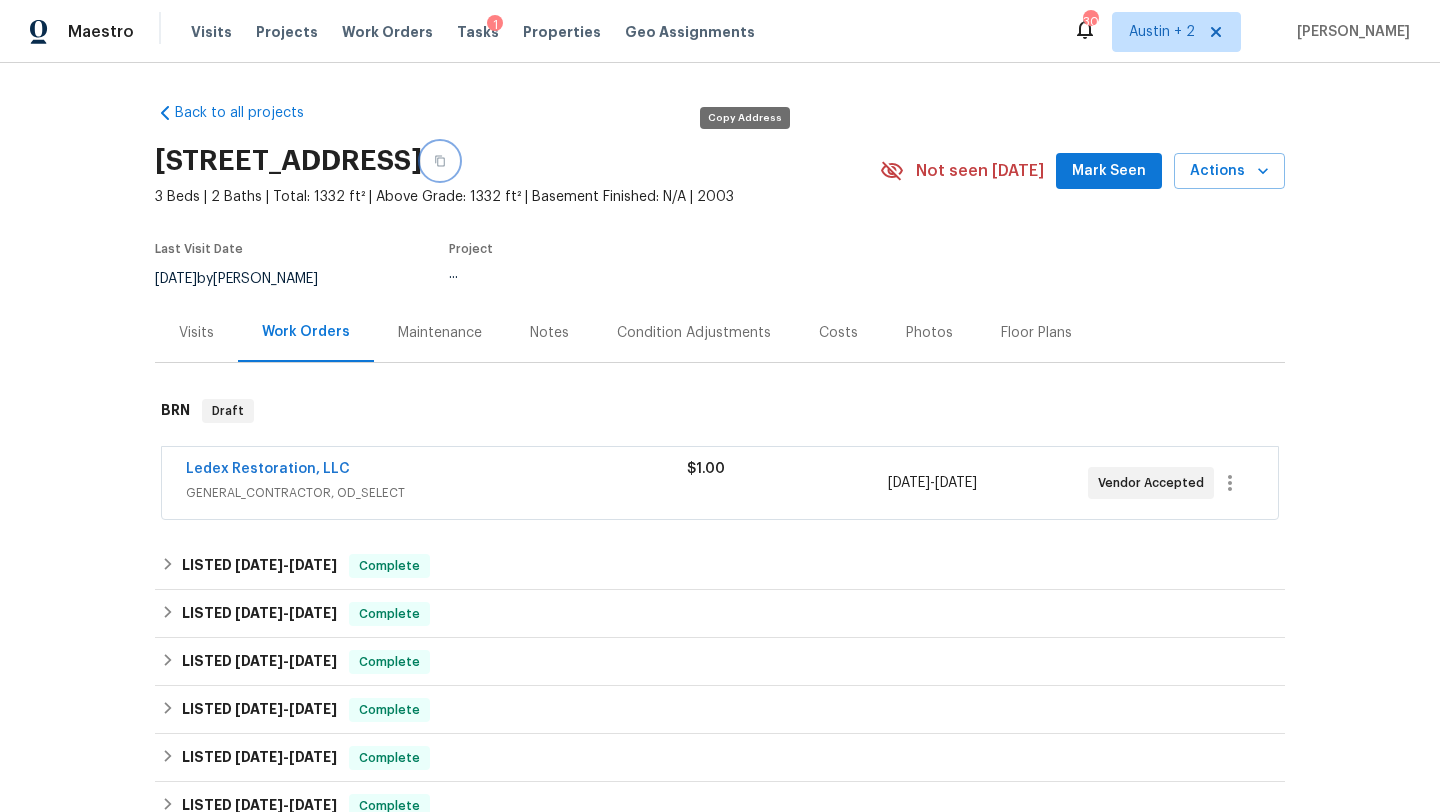 click 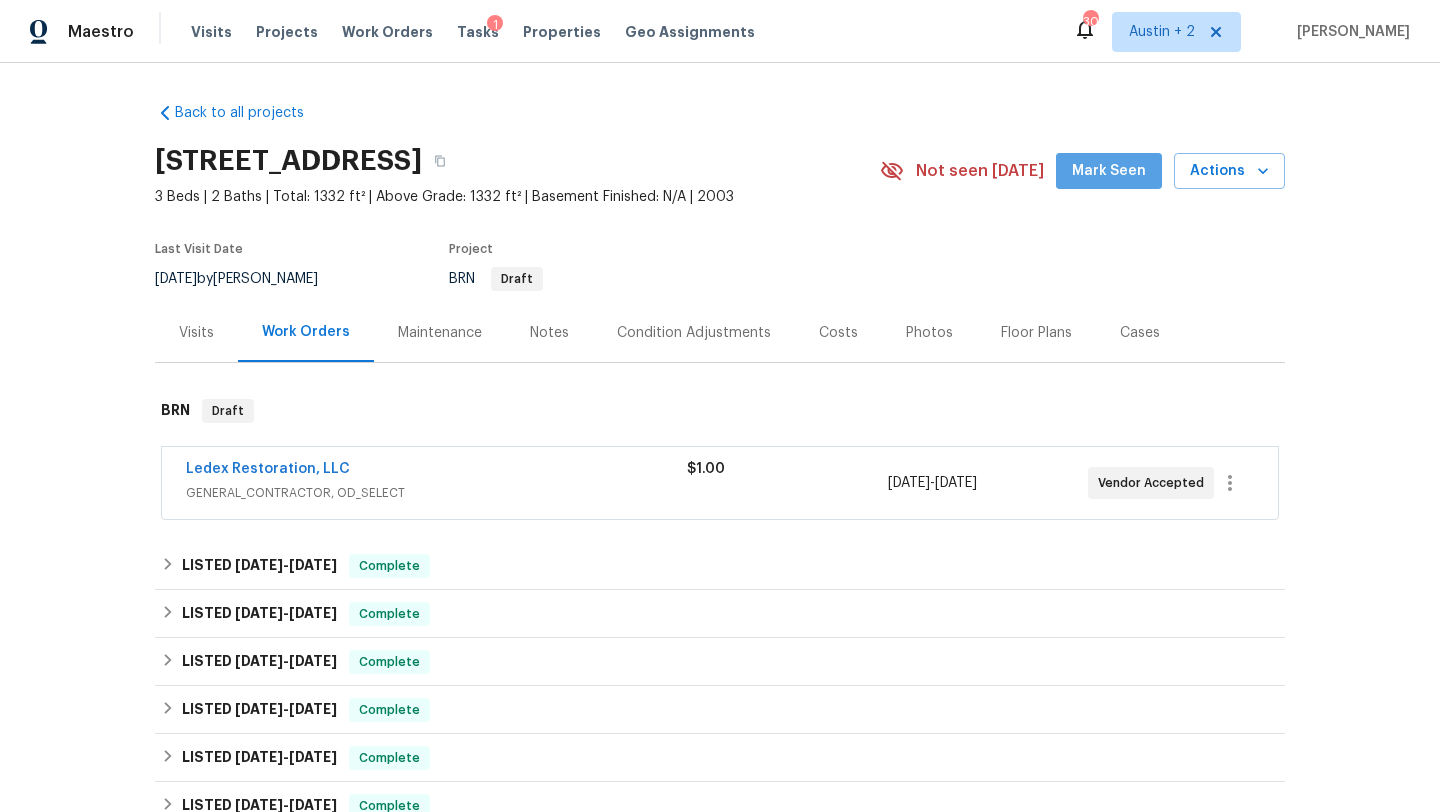 click on "Mark Seen" at bounding box center (1109, 171) 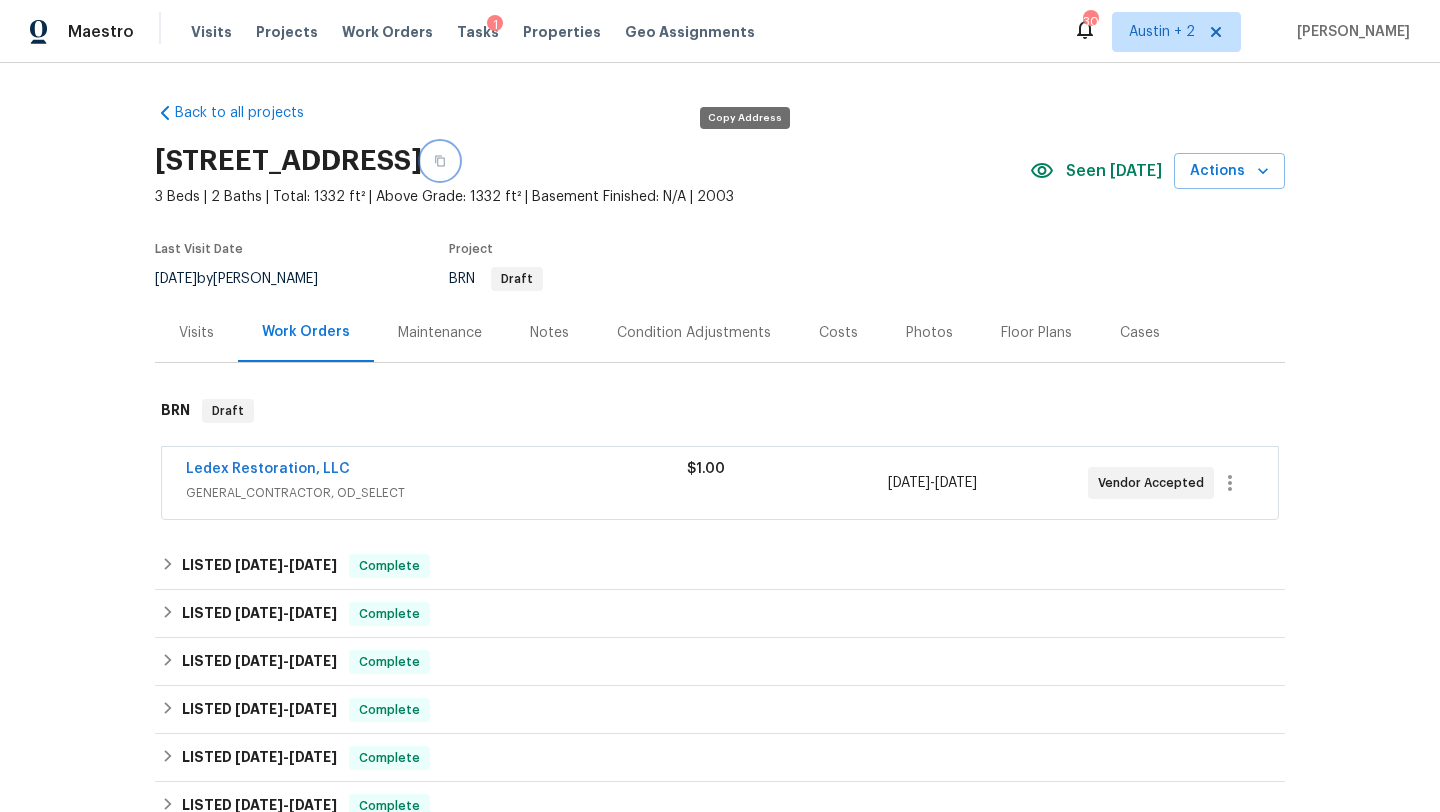 click 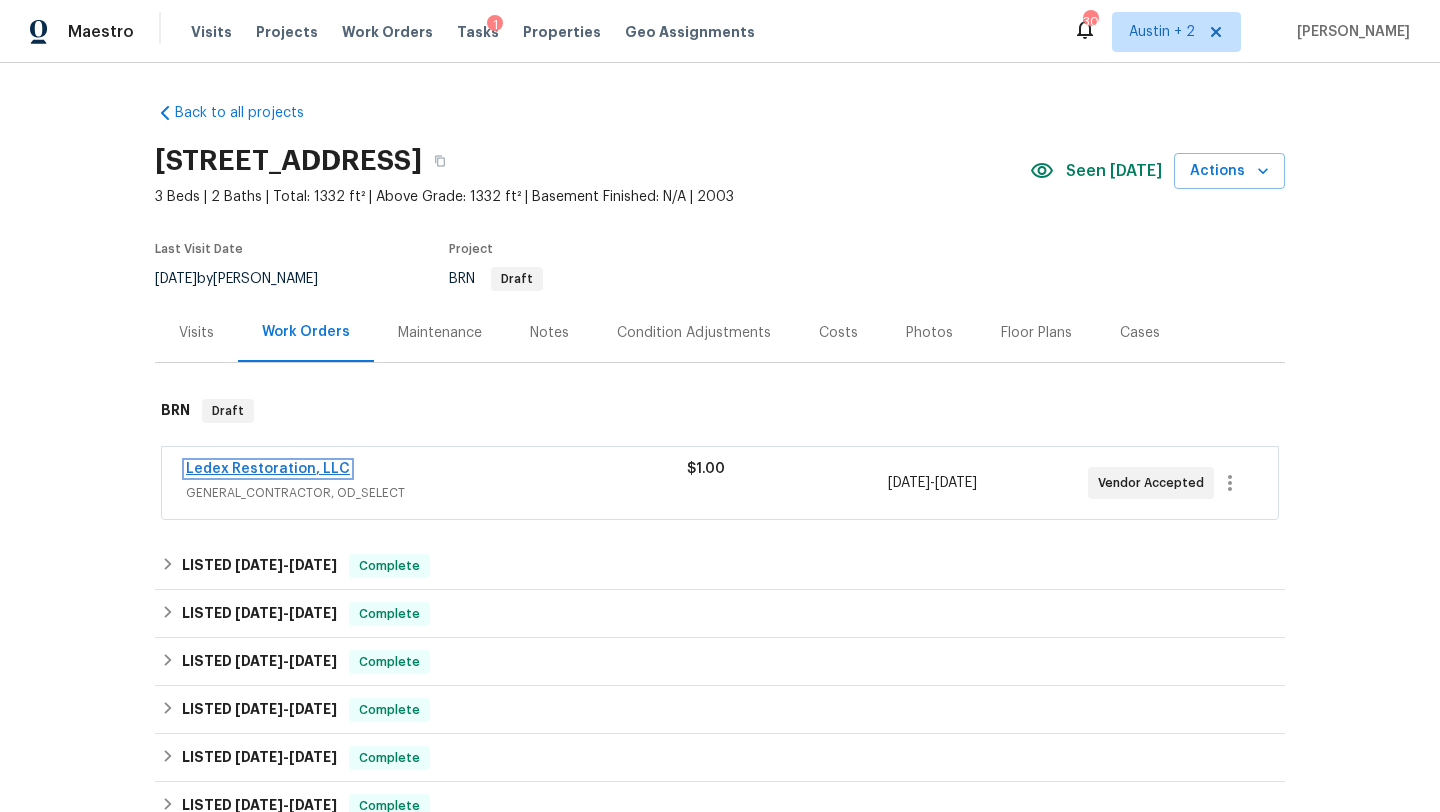 click on "Ledex Restoration, LLC" at bounding box center (268, 469) 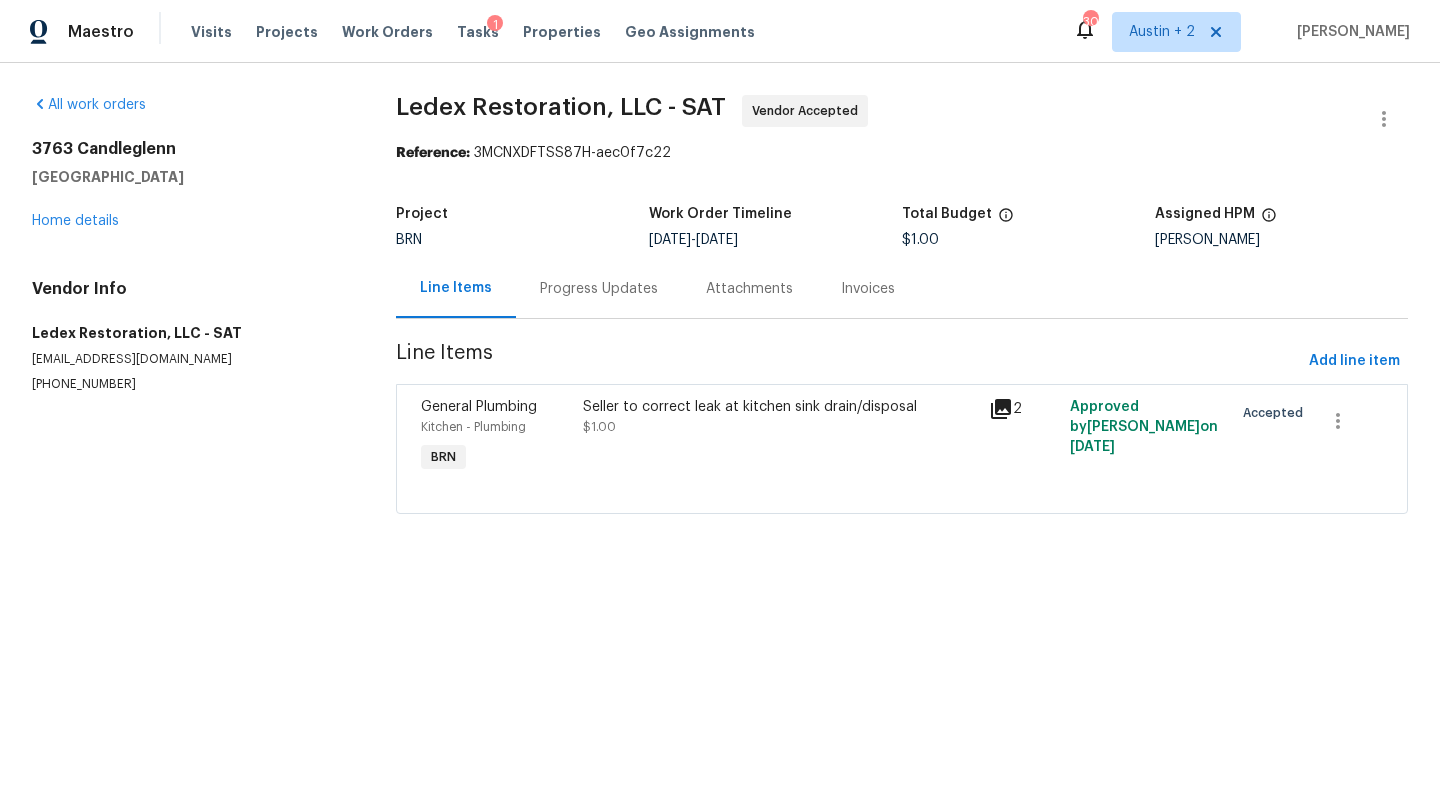 click on "Progress Updates" at bounding box center [599, 289] 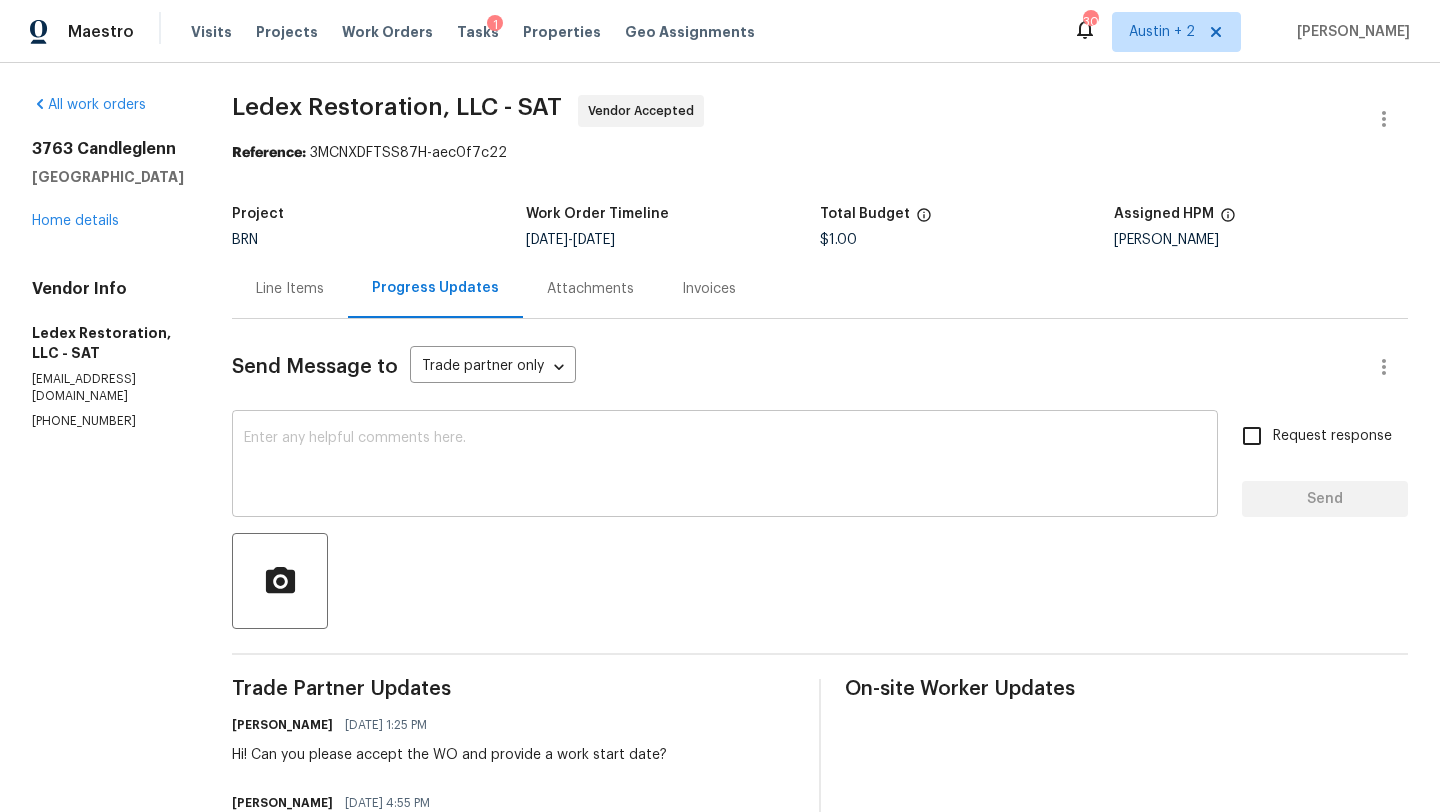 click on "x ​" at bounding box center (725, 466) 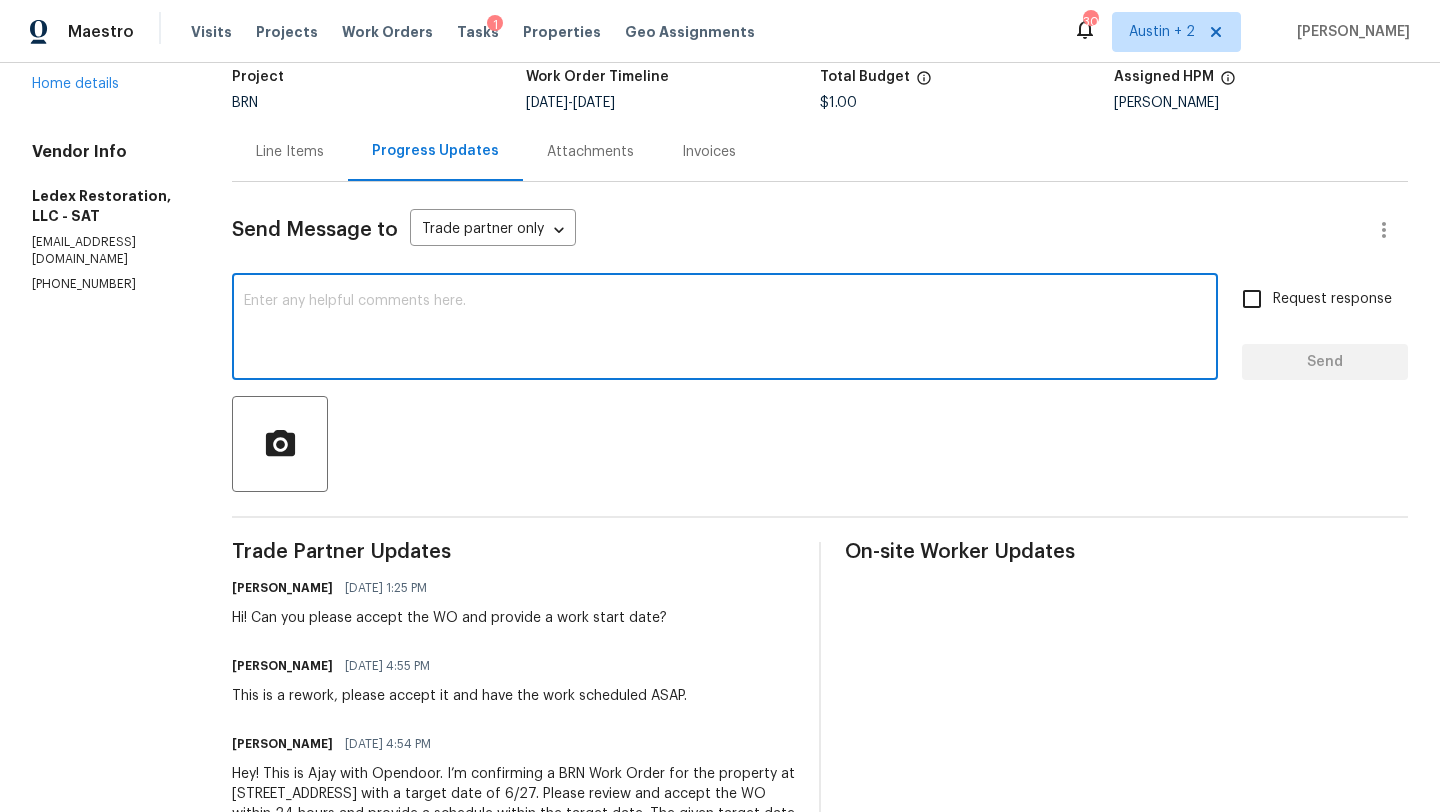 scroll, scrollTop: 121, scrollLeft: 0, axis: vertical 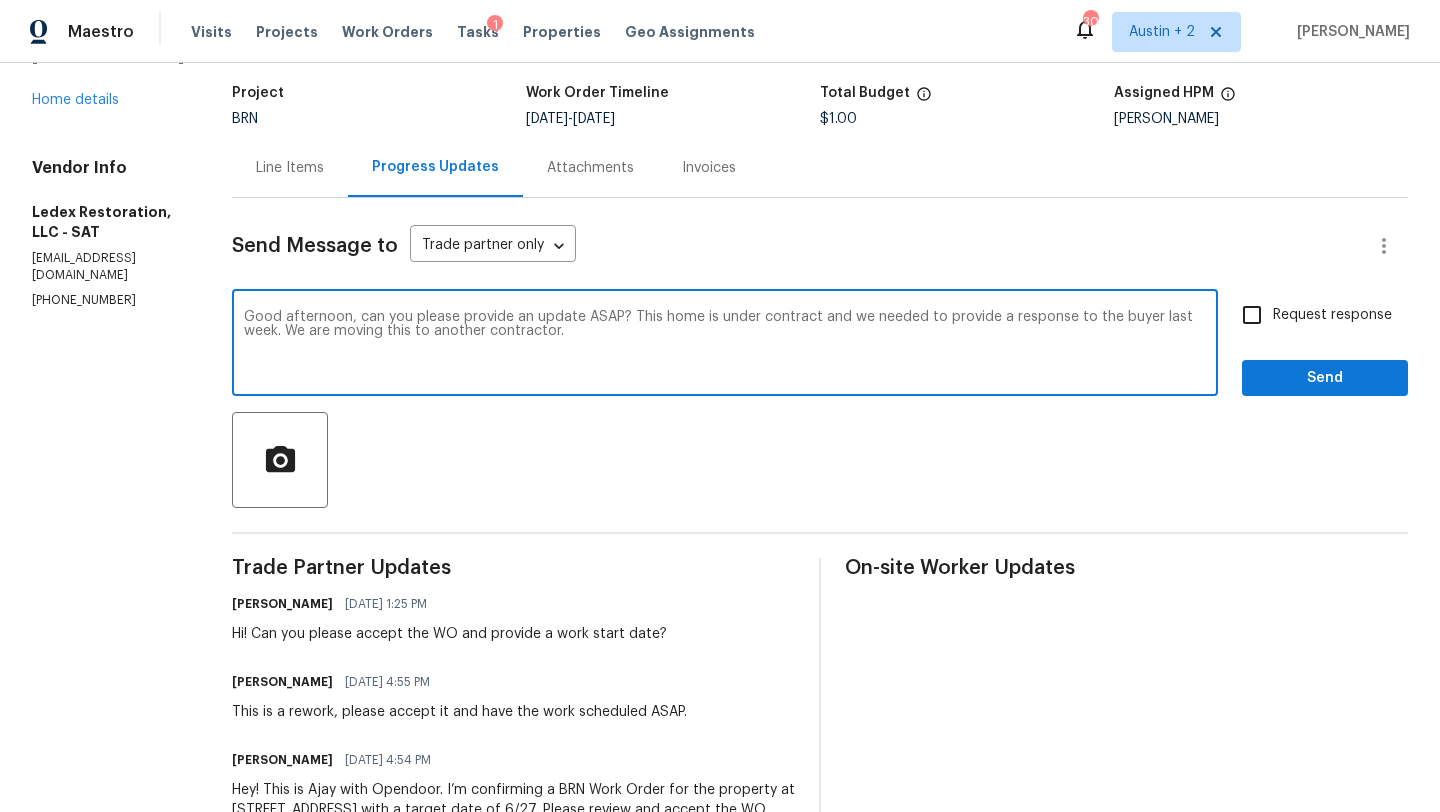 drag, startPoint x: 693, startPoint y: 315, endPoint x: 245, endPoint y: 302, distance: 448.18857 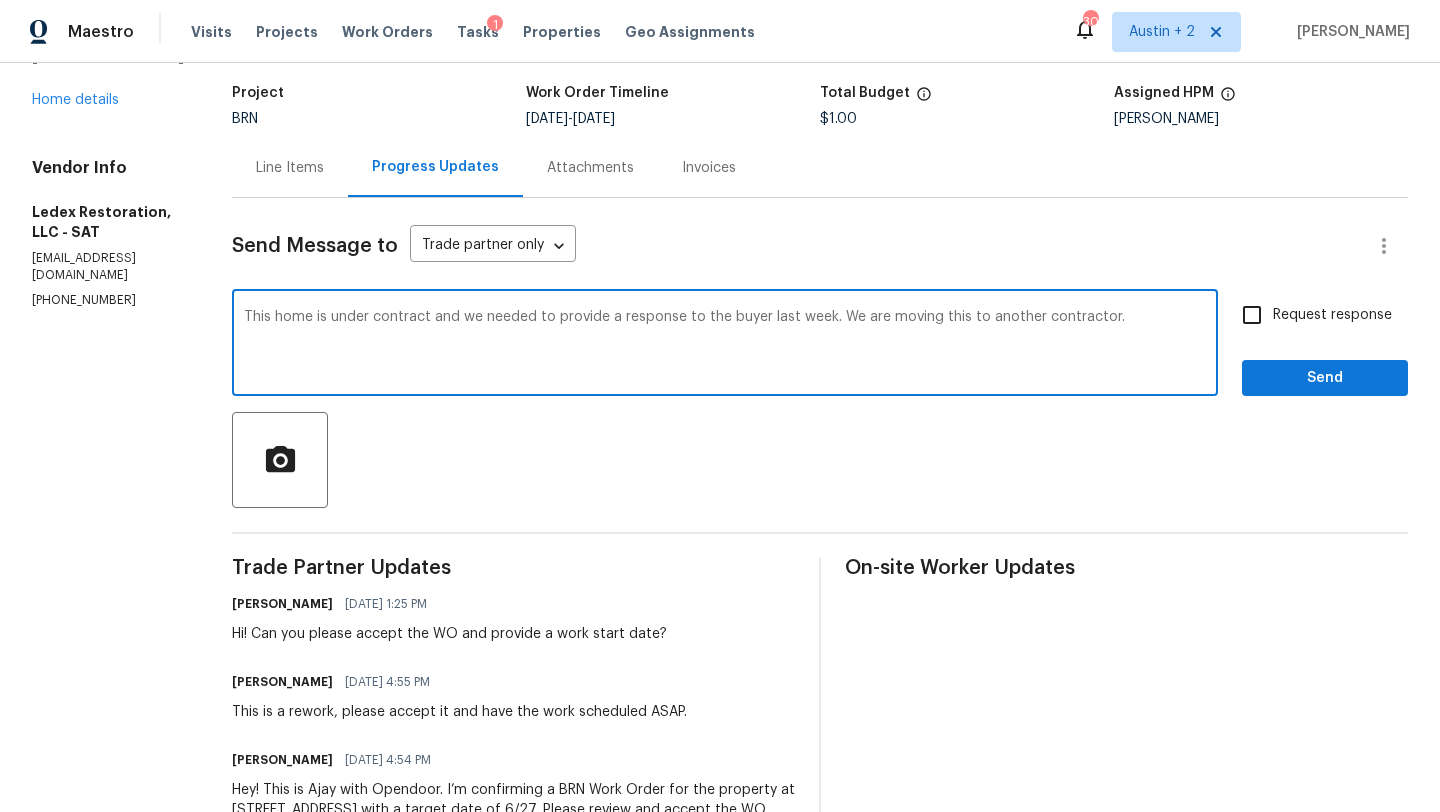 click on "This home is under contract and we needed to provide a response to the buyer last week. We are moving this to another contractor." at bounding box center [725, 345] 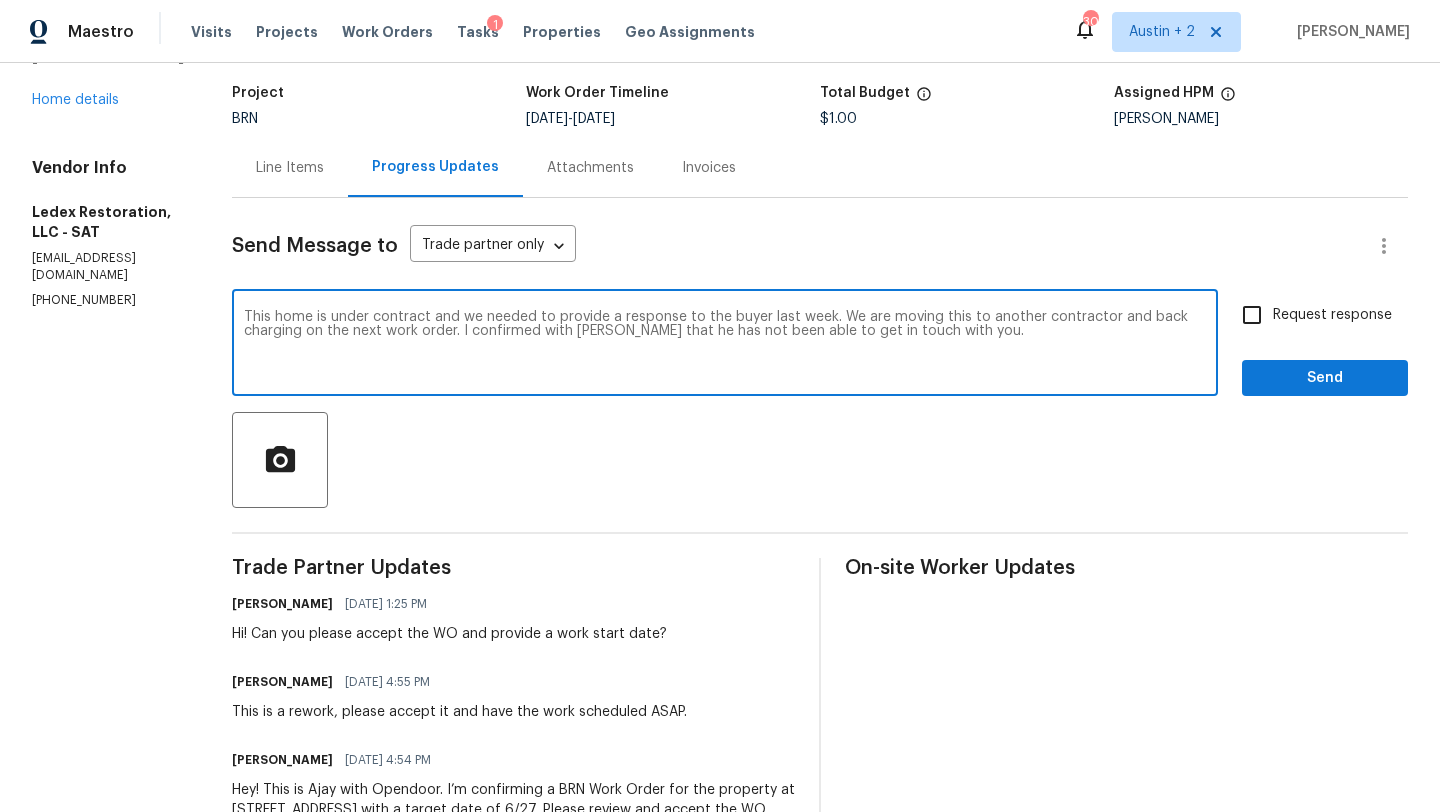 type on "This home is under contract and we needed to provide a response to the buyer last week. We are moving this to another contractor and back charging on the next work order. I confirmed with Chris that he has not been able to get in touch with you." 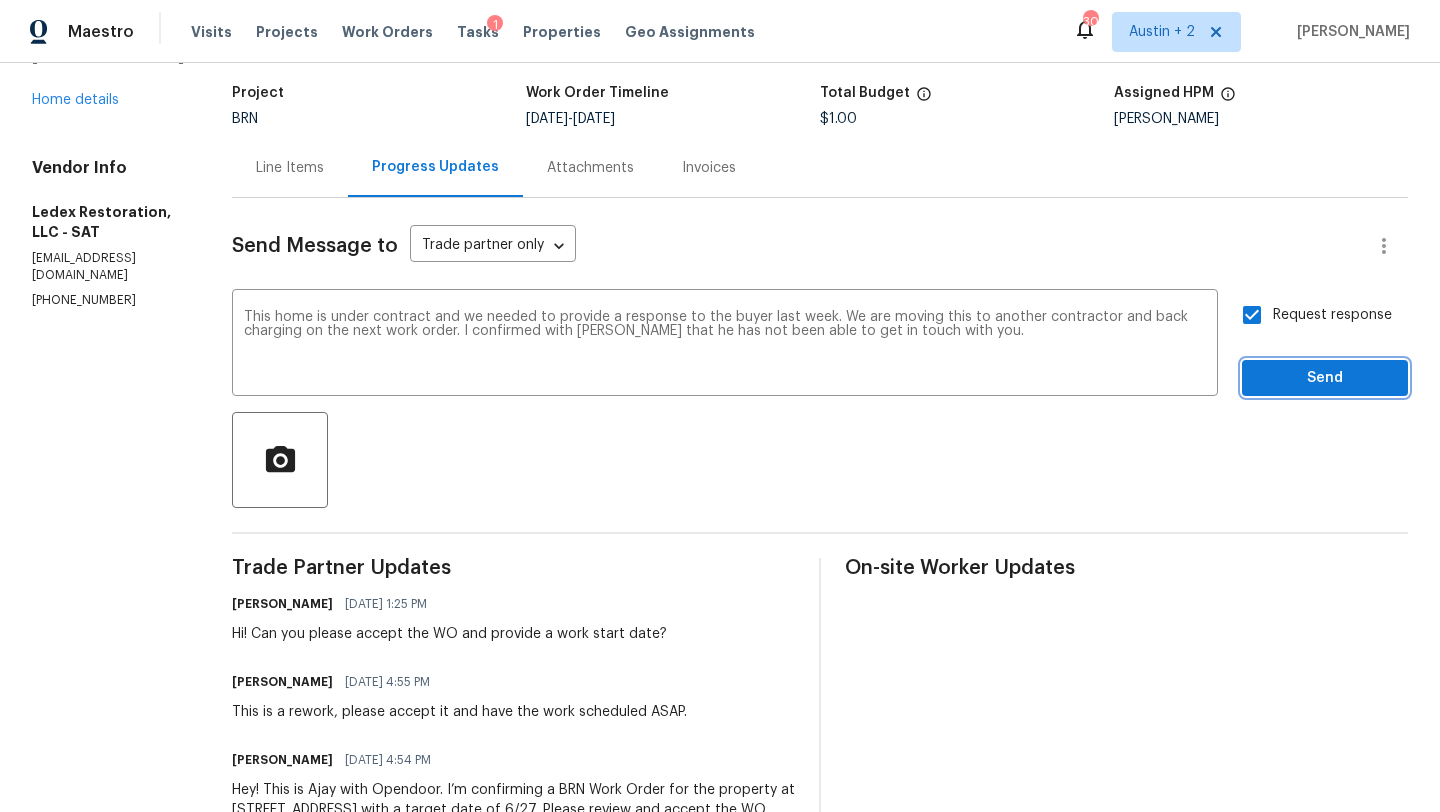 click on "Send" at bounding box center [1325, 378] 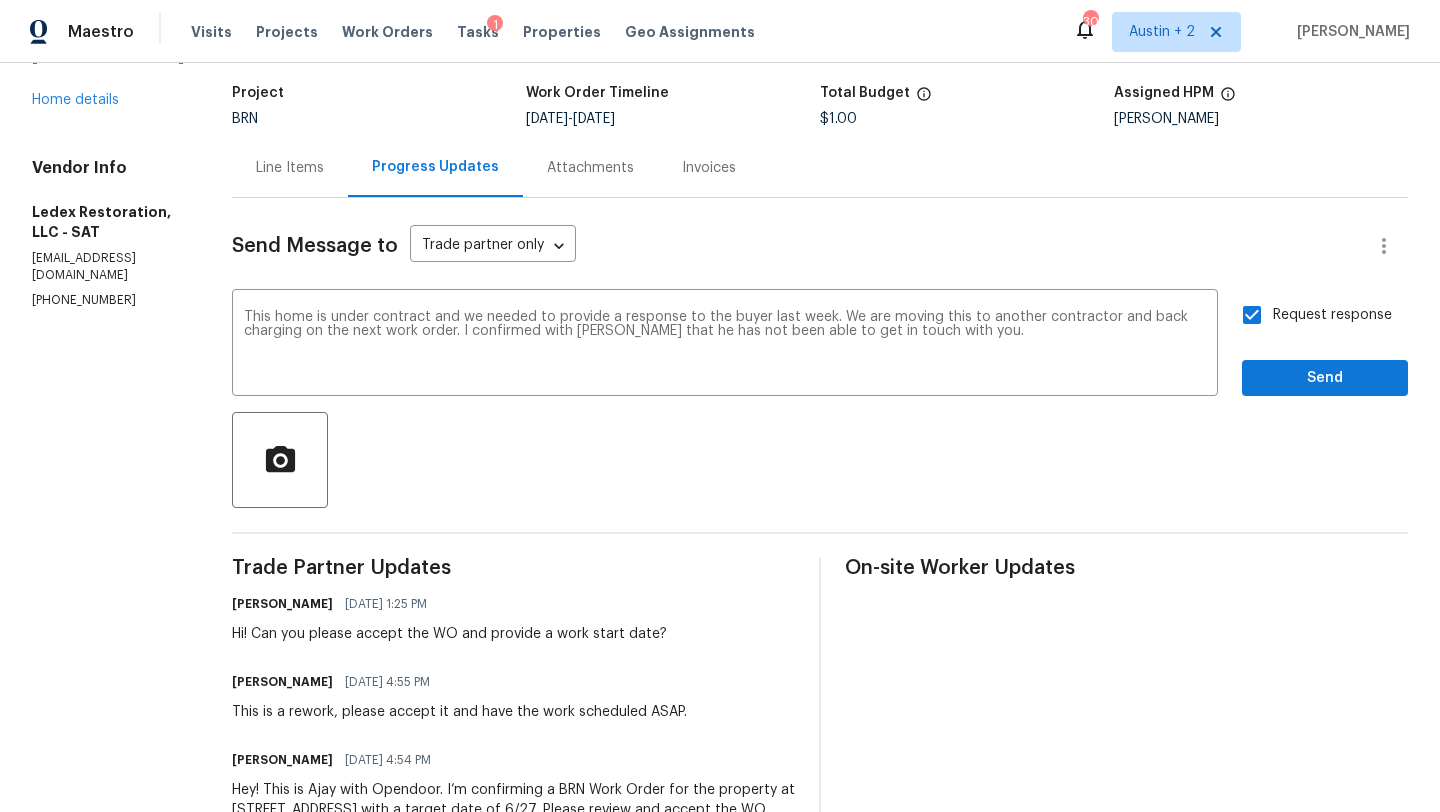 scroll, scrollTop: 0, scrollLeft: 0, axis: both 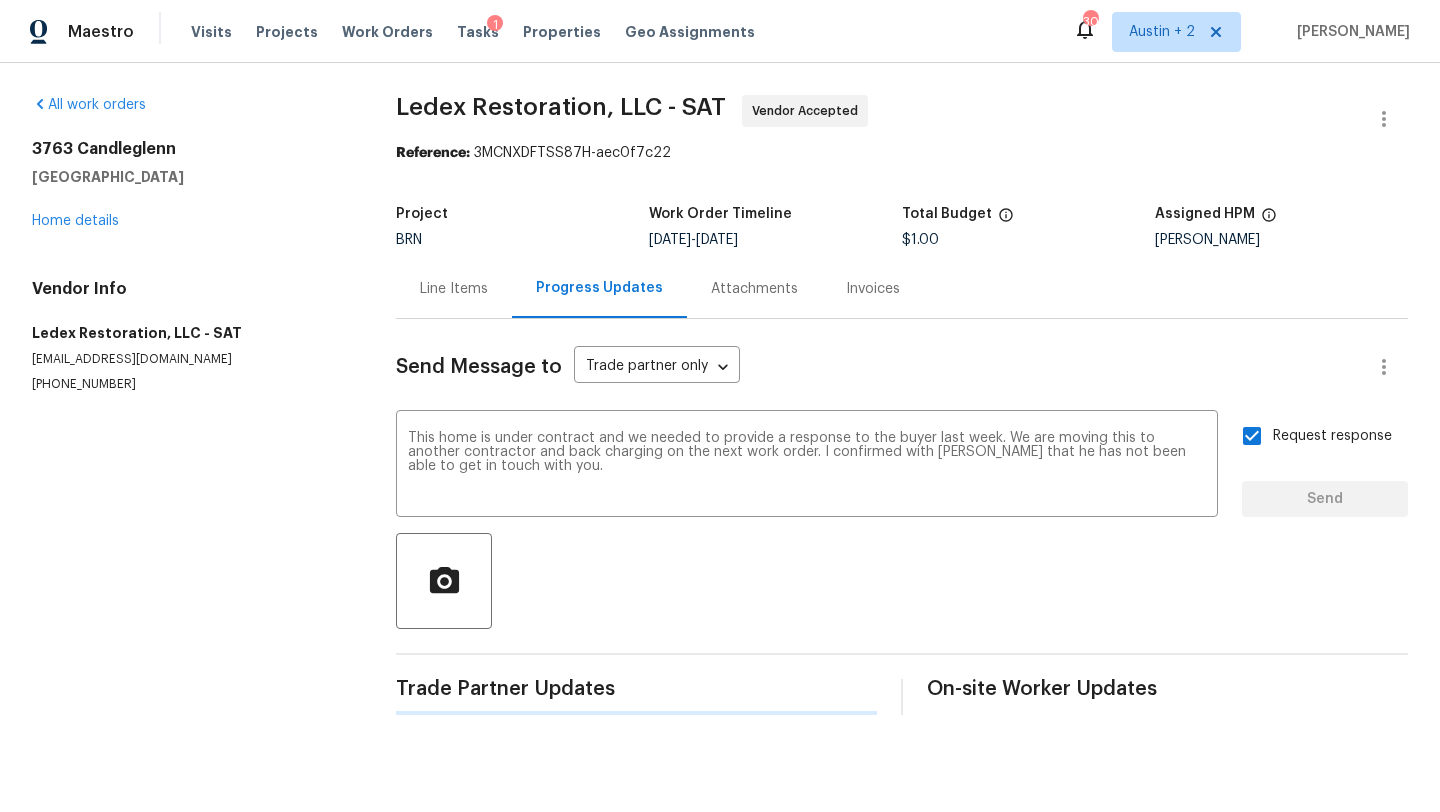 type 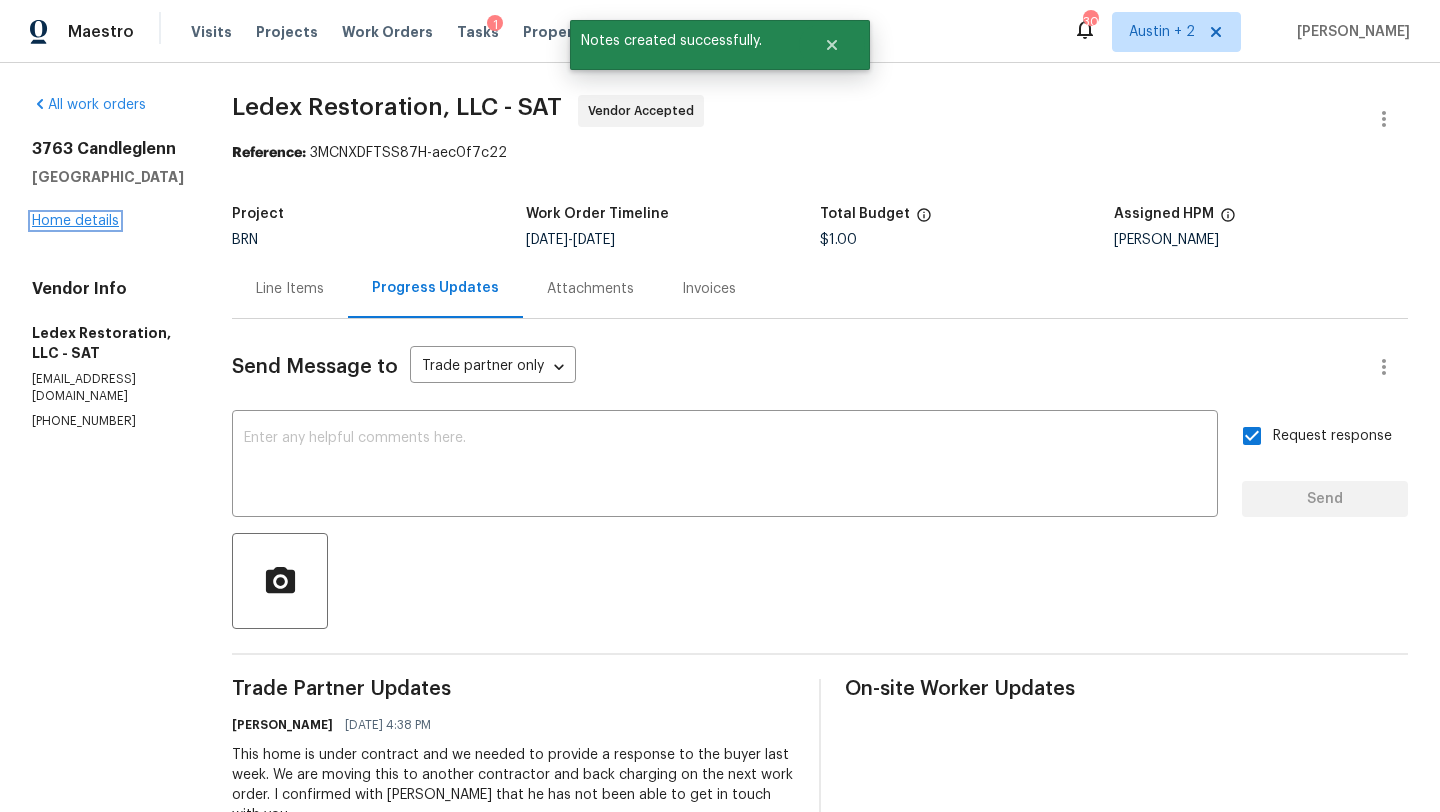 click on "Home details" at bounding box center [75, 221] 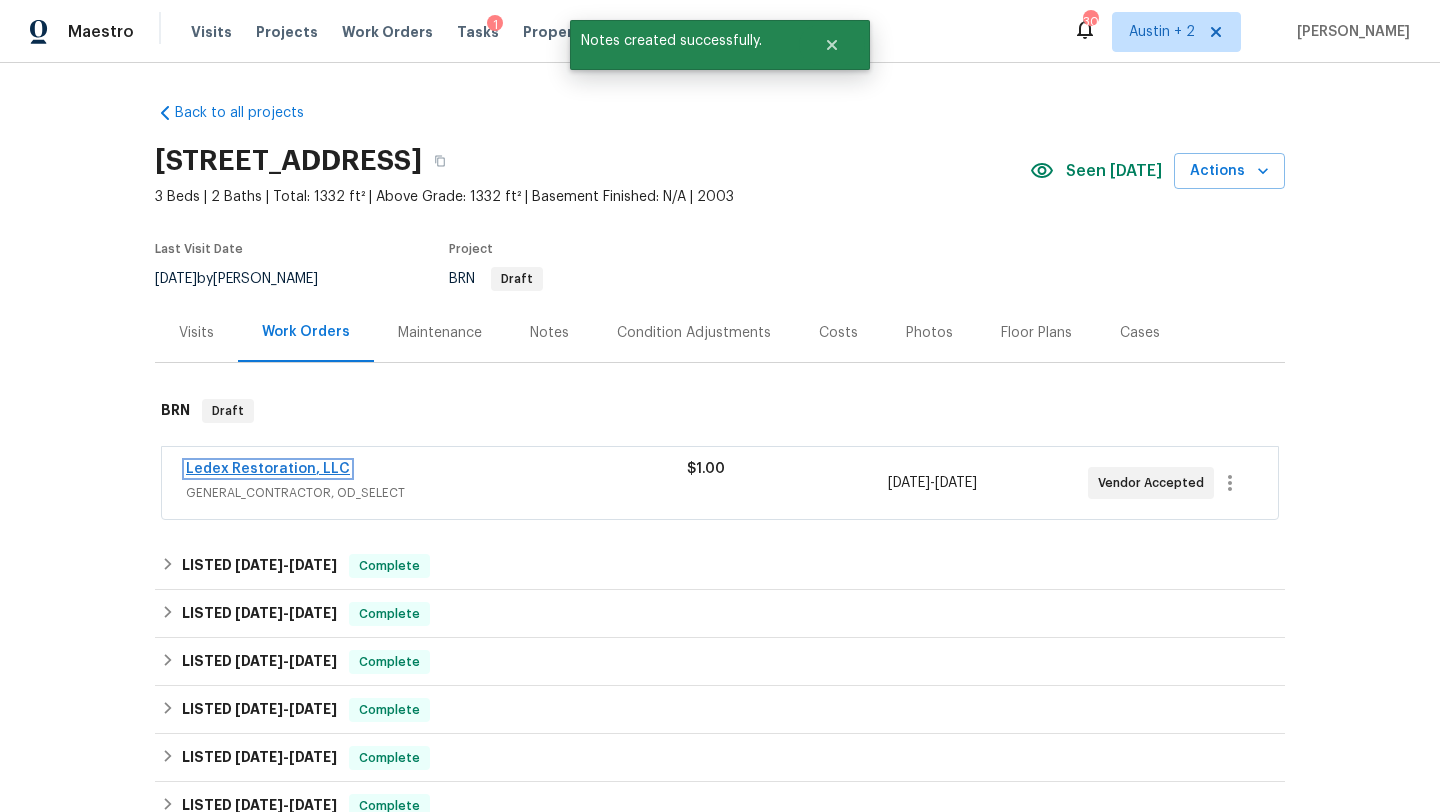 click on "Ledex Restoration, LLC" at bounding box center [268, 469] 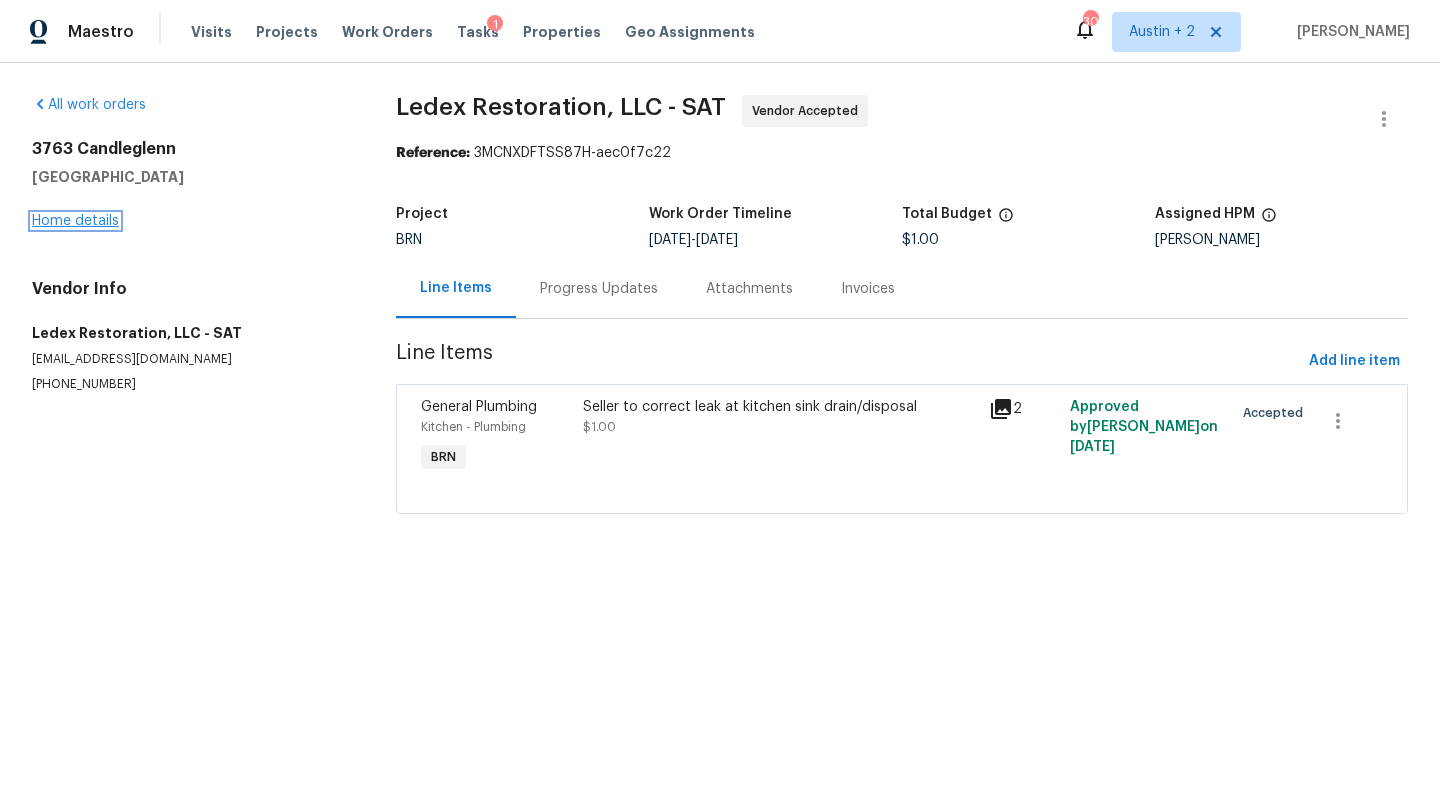 click on "Home details" at bounding box center [75, 221] 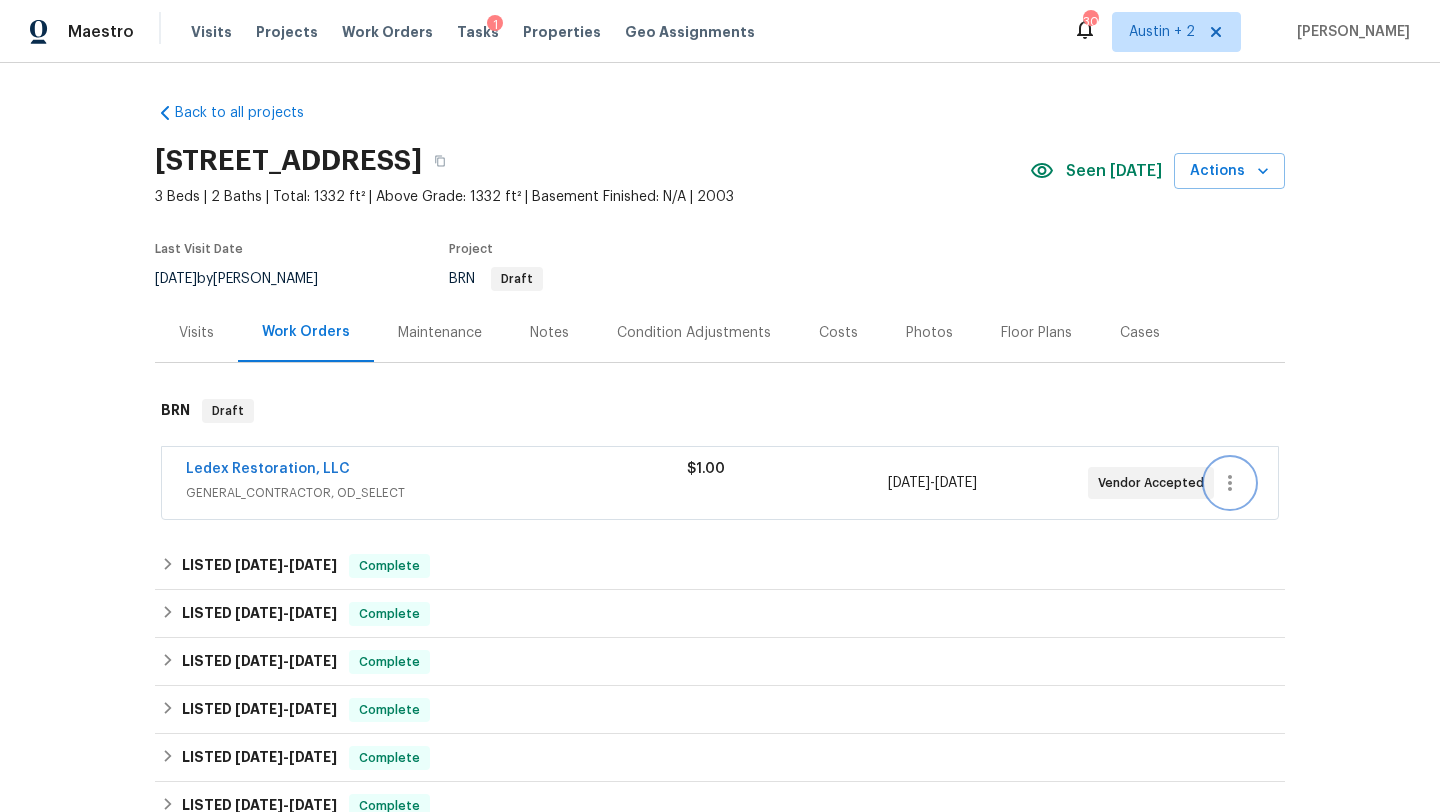 click 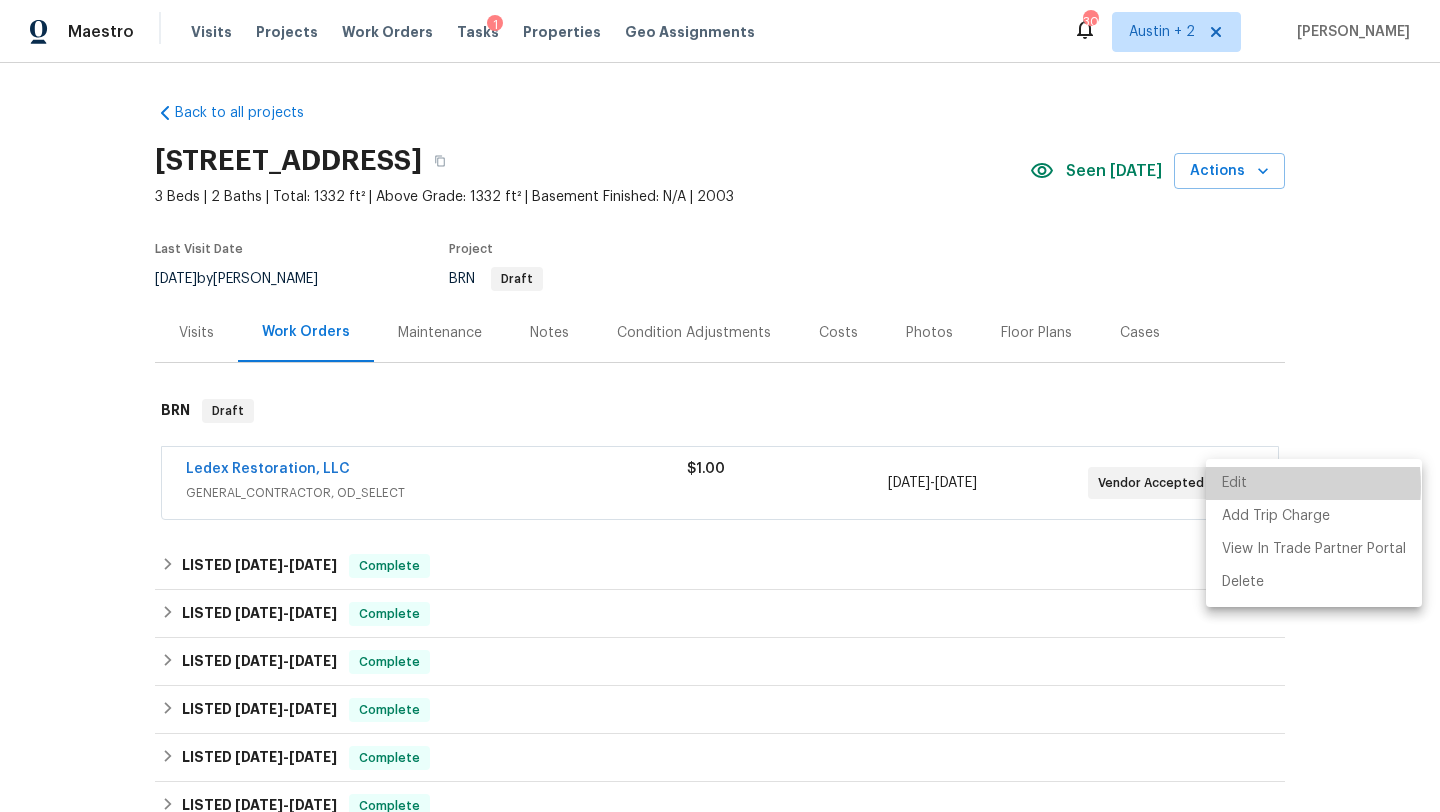 click on "Edit" at bounding box center [1314, 483] 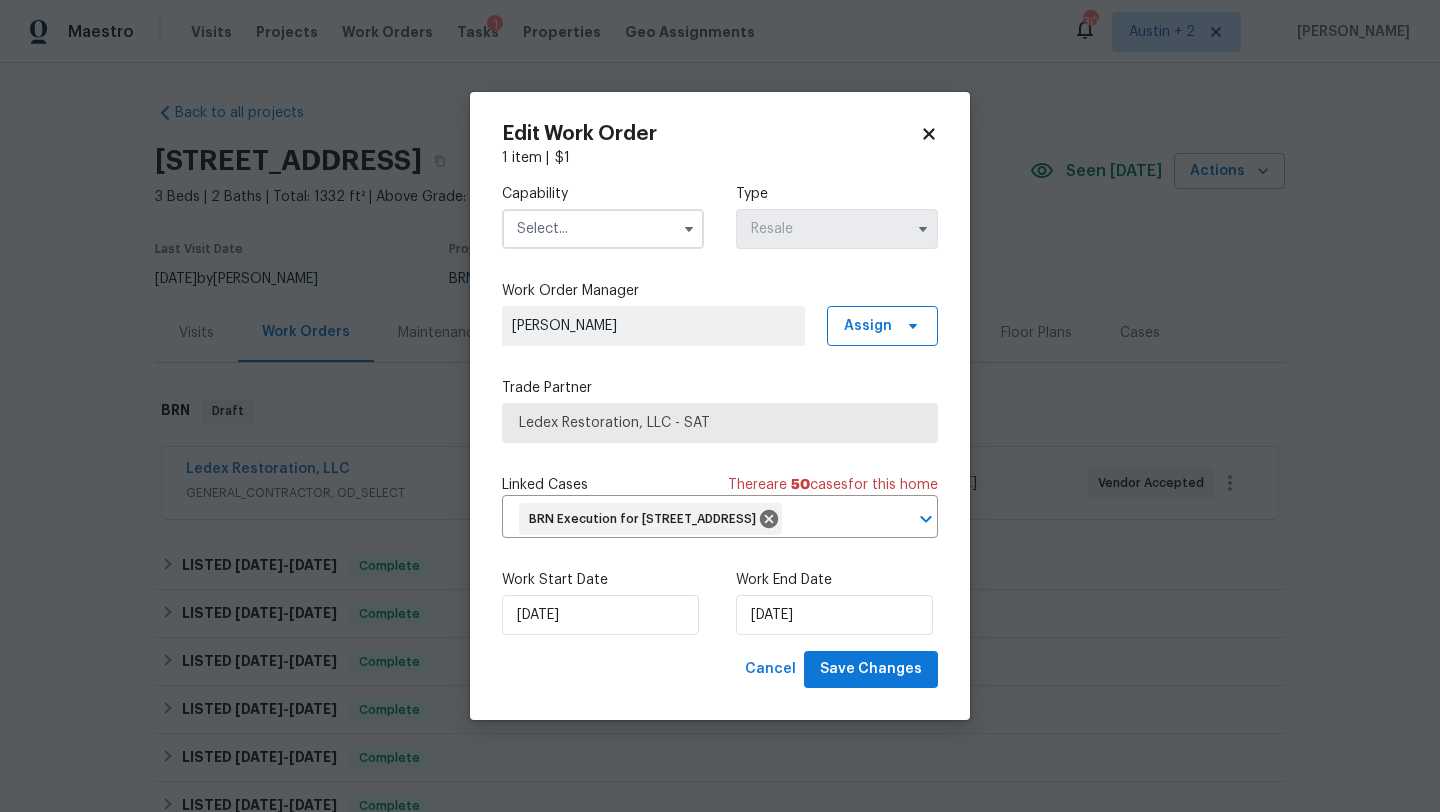 click on "Ledex Restoration, LLC - SAT" at bounding box center [720, 423] 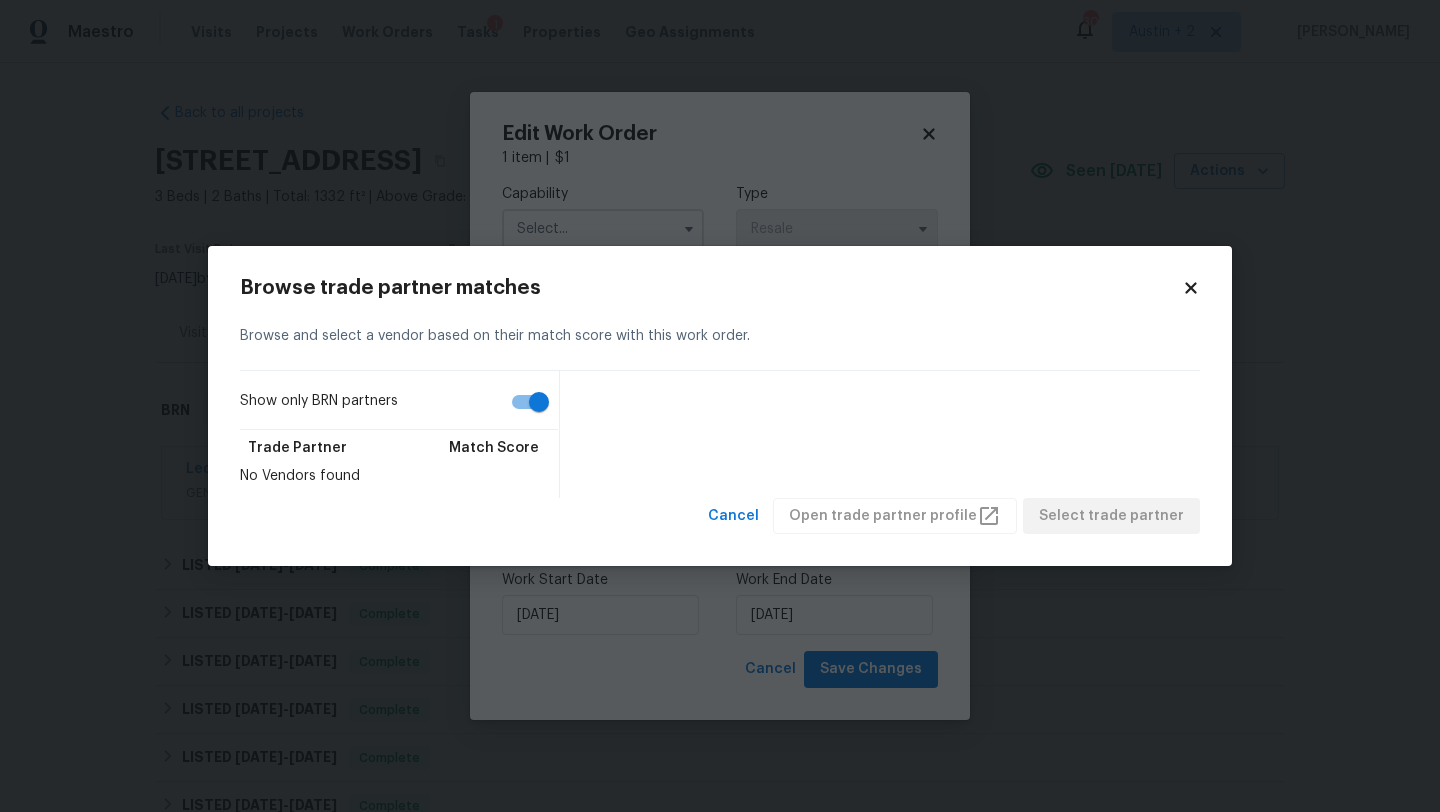 click 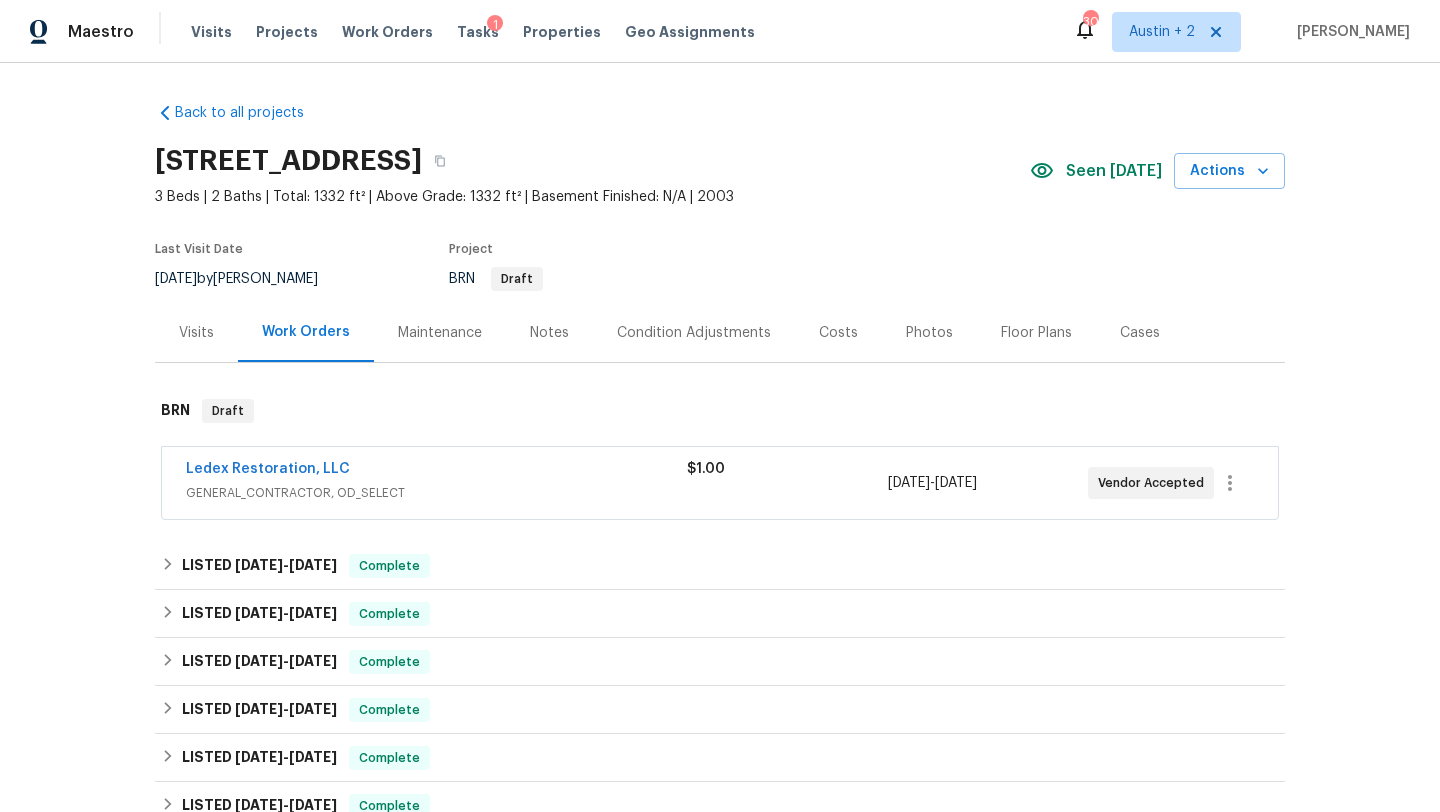 click on "Maestro Visits Projects Work Orders Tasks 1 Properties Geo Assignments 30 Austin + 2 Sheila Cooksey Back to all projects 3763 Candleglenn, San Antonio, TX 78244 3 Beds | 2 Baths | Total: 1332 ft² | Above Grade: 1332 ft² | Basement Finished: N/A | 2003 Seen today Actions Last Visit Date 7/10/2025  by  Chris Fuentes   Project BRN   Draft Visits Work Orders Maintenance Notes Condition Adjustments Costs Photos Floor Plans Cases BRN   Draft Ledex Restoration, LLC GENERAL_CONTRACTOR, OD_SELECT $1.00 6/26/2025  -  6/27/2025 Vendor Accepted LISTED   4/30/25  -  5/20/25 Complete Brush & Roll LLC GENERAL_CONTRACTOR, OD_SELECT $380.30 7 Repairs 5/14/2025  -  5/20/2025 Complete LISTED   4/30/25  -  5/5/25 Complete Everyone Loves C.A.S.H. LLC HVAC $6,278.00 1 Repair 4/30/2025  -  5/5/2025 Paid MG Mechanical Group PLUMBING, BRN_AND_LRR $125.00 1 Repair 4/30/2025  -  5/5/2025 Complete LISTED   2/6/25  -  2/10/25 Complete Brush & Roll LLC GENERAL_CONTRACTOR, OD_SELECT $200.00 2 Repairs 2/7/2025  -  2/7/2025 Paid LISTED" at bounding box center (720, 406) 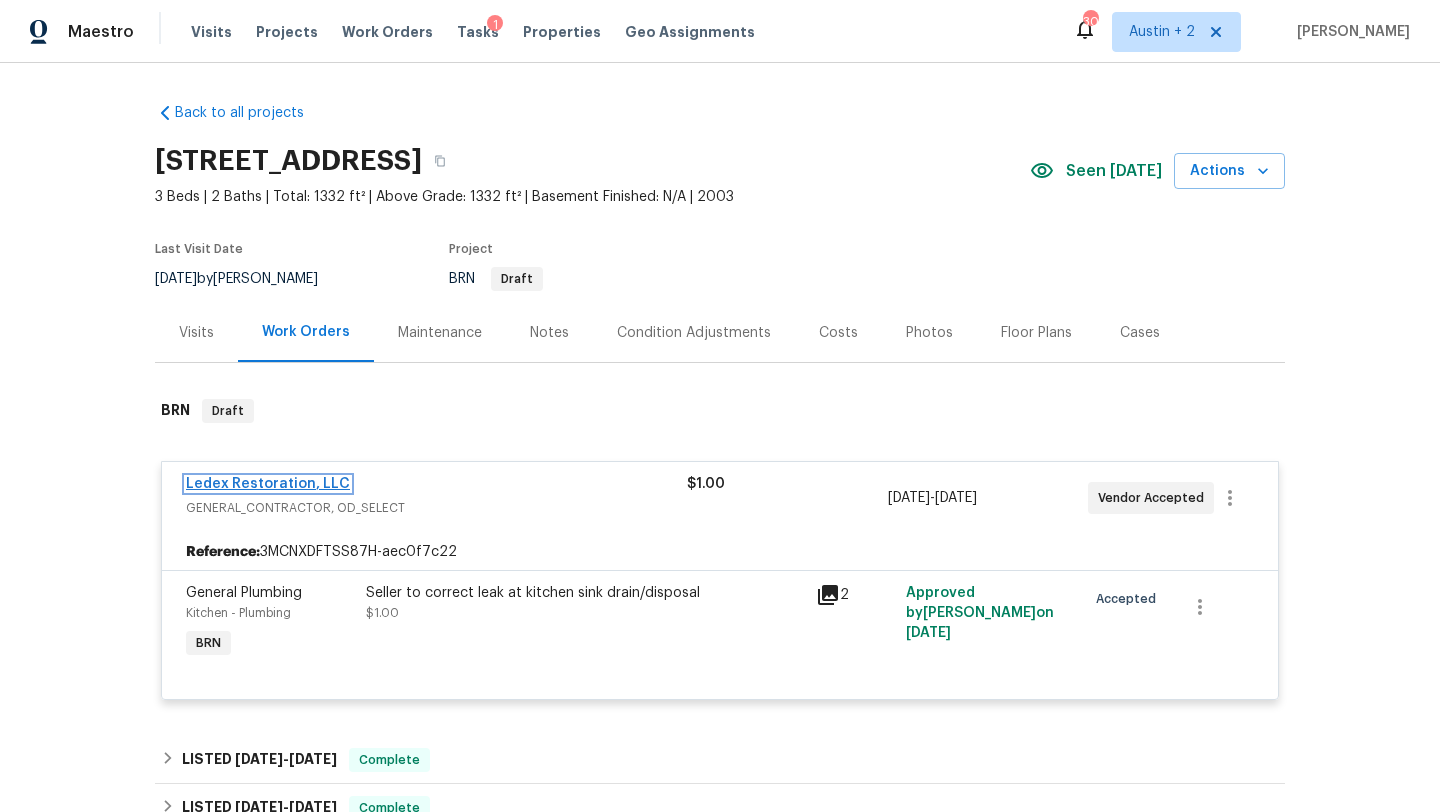 click on "Ledex Restoration, LLC" at bounding box center [268, 484] 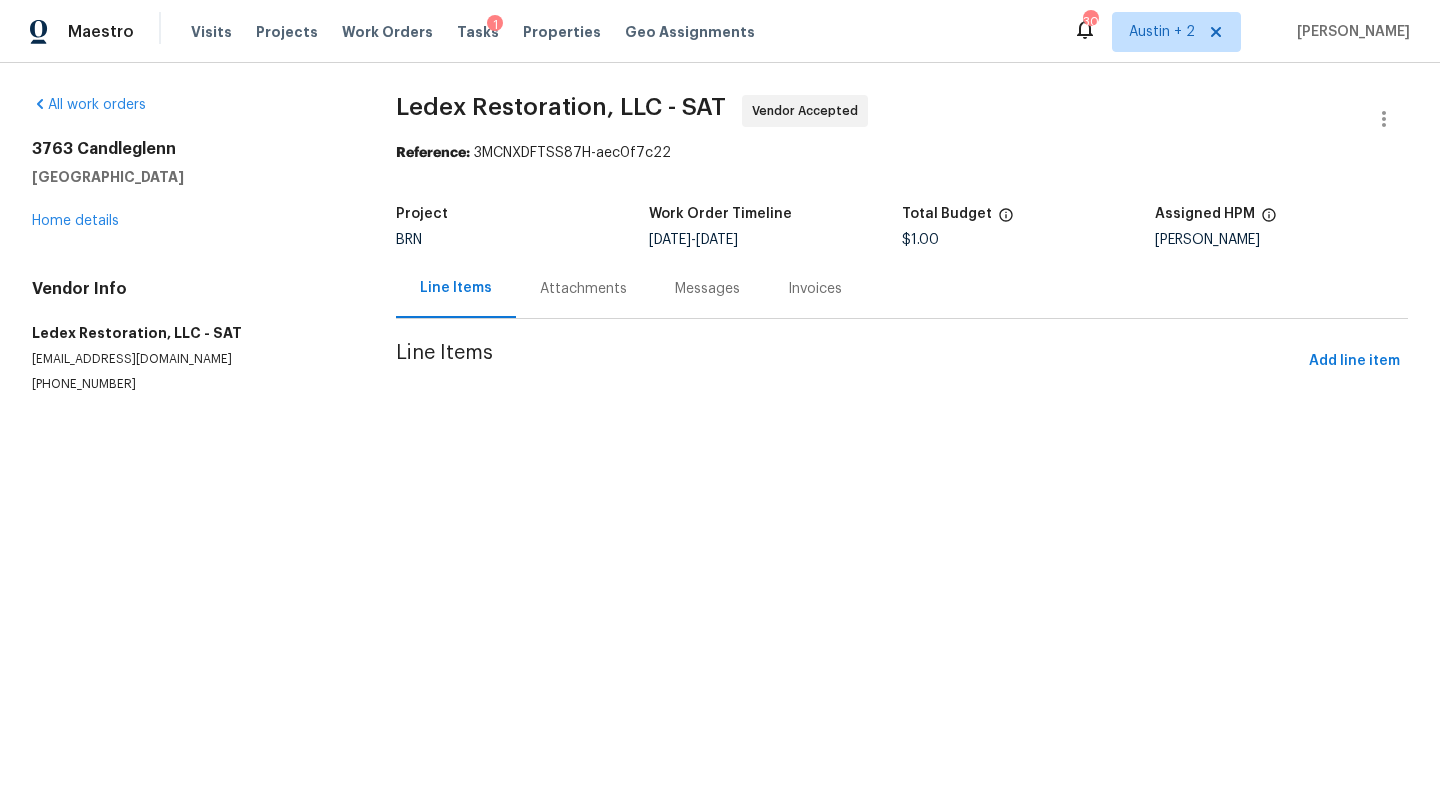 click on "Maestro Visits Projects Work Orders Tasks 1 Properties Geo Assignments 30 Austin + 2 Sheila Cooksey All work orders 3763 Candleglenn San Antonio, TX 78244 Home details Vendor Info Ledex Restoration, LLC - SAT rj_paintingandrestoration@yahoo.com (830) 325-1982 Ledex Restoration, LLC - SAT Vendor Accepted Reference:   3MCNXDFTSS87H-aec0f7c22 Project BRN   Work Order Timeline 6/26/2025  -  6/27/2025 Total Budget $1.00 Assigned HPM Chris Fuentes Line Items Attachments Messages Invoices Line Items Add line item" at bounding box center [720, 236] 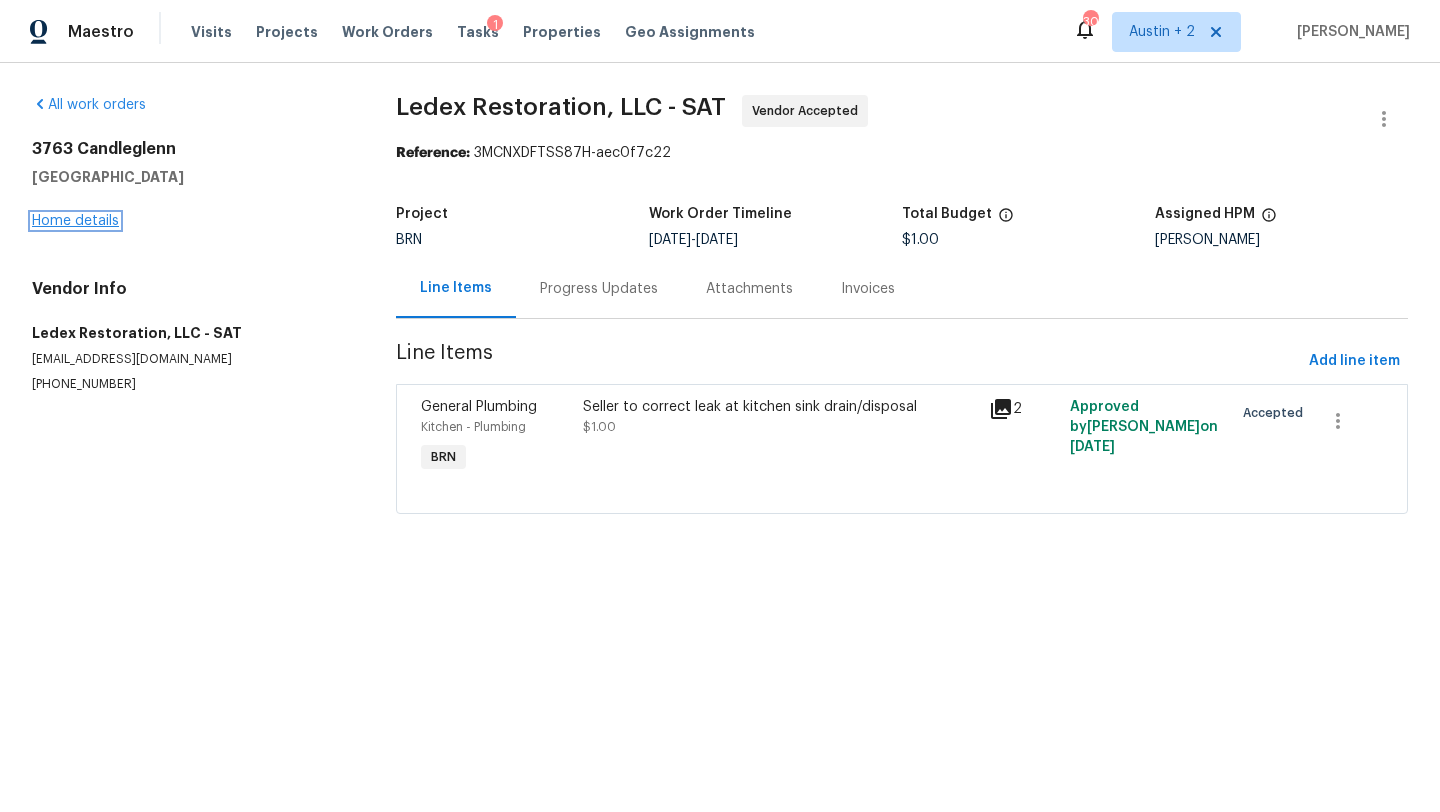 click on "Home details" at bounding box center [75, 221] 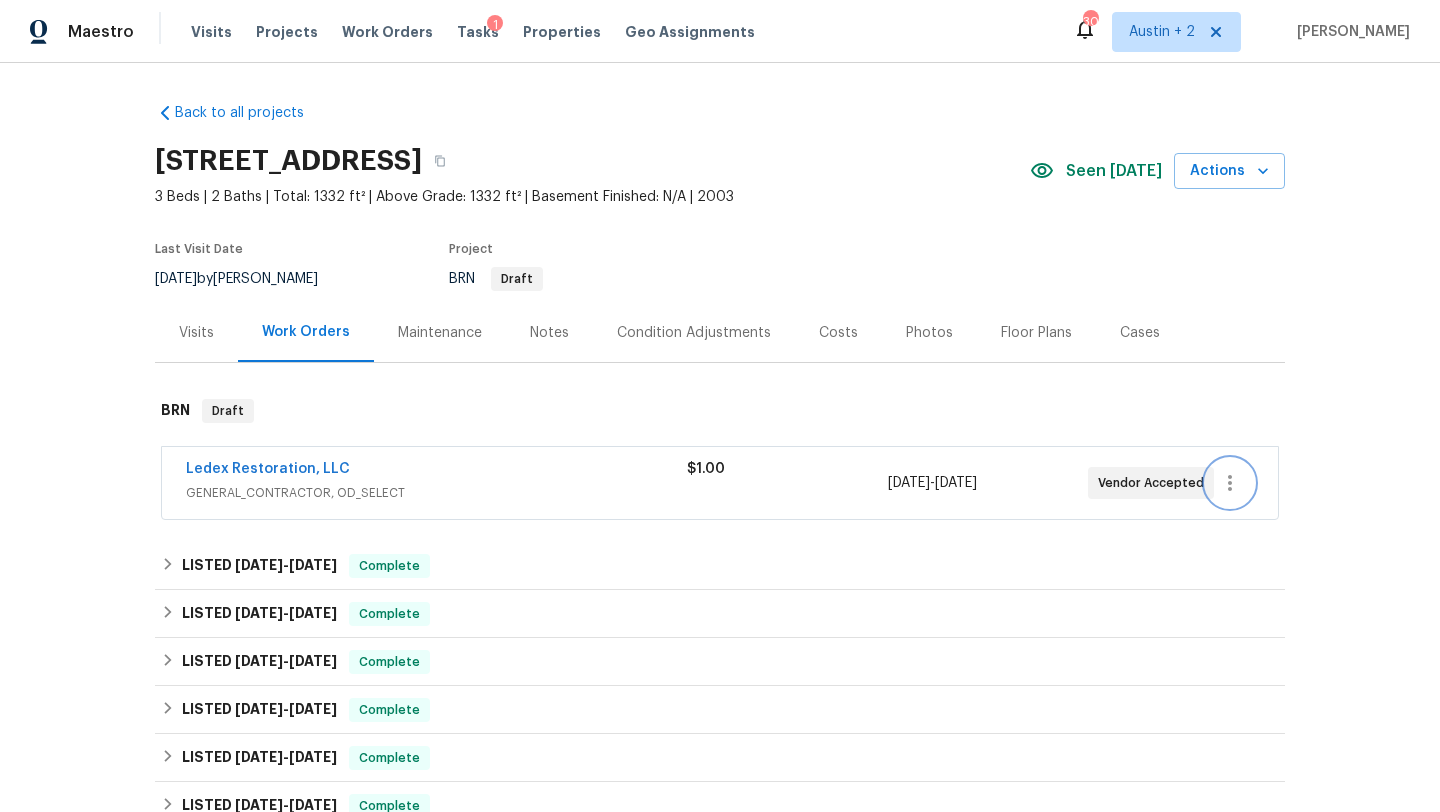 click 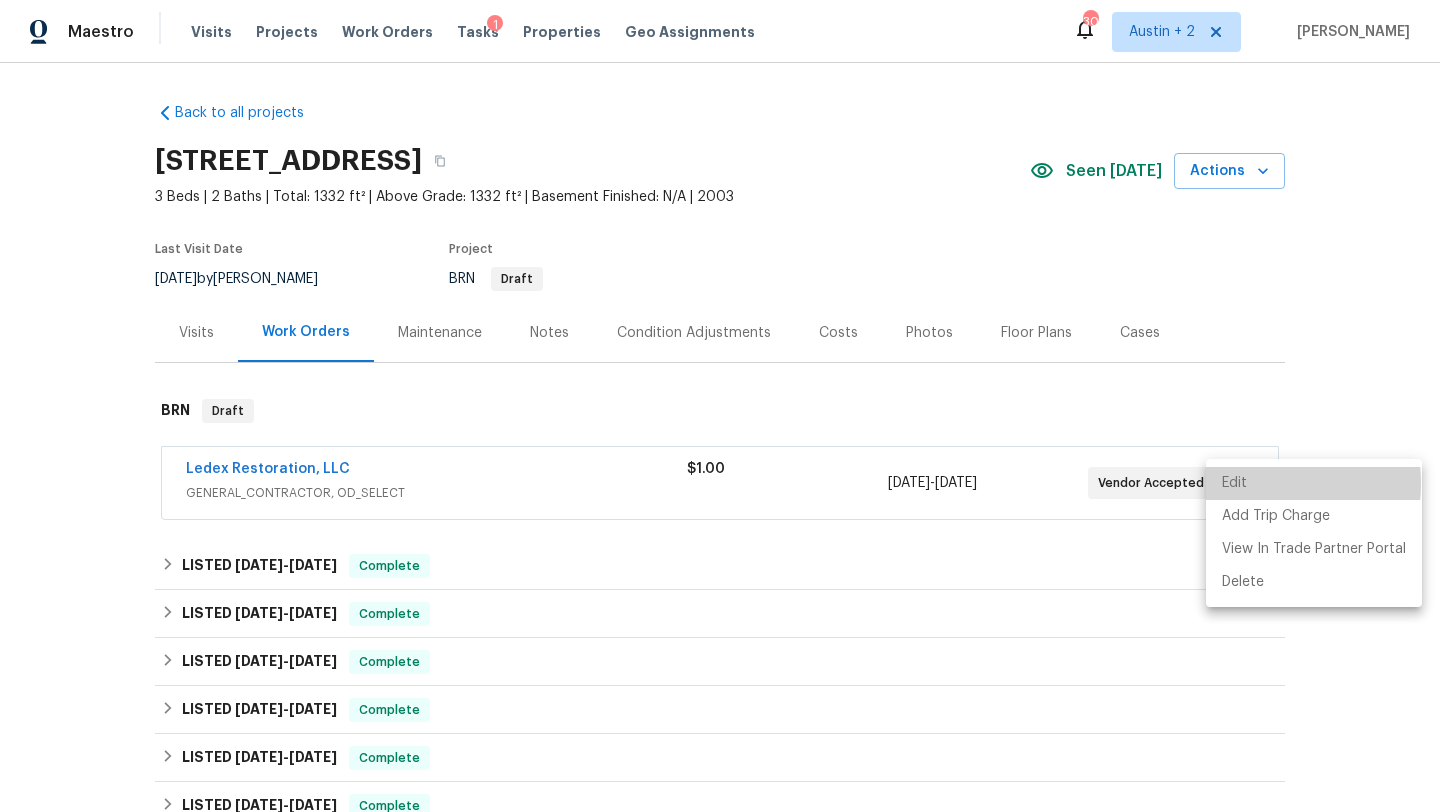click on "Edit" at bounding box center [1314, 483] 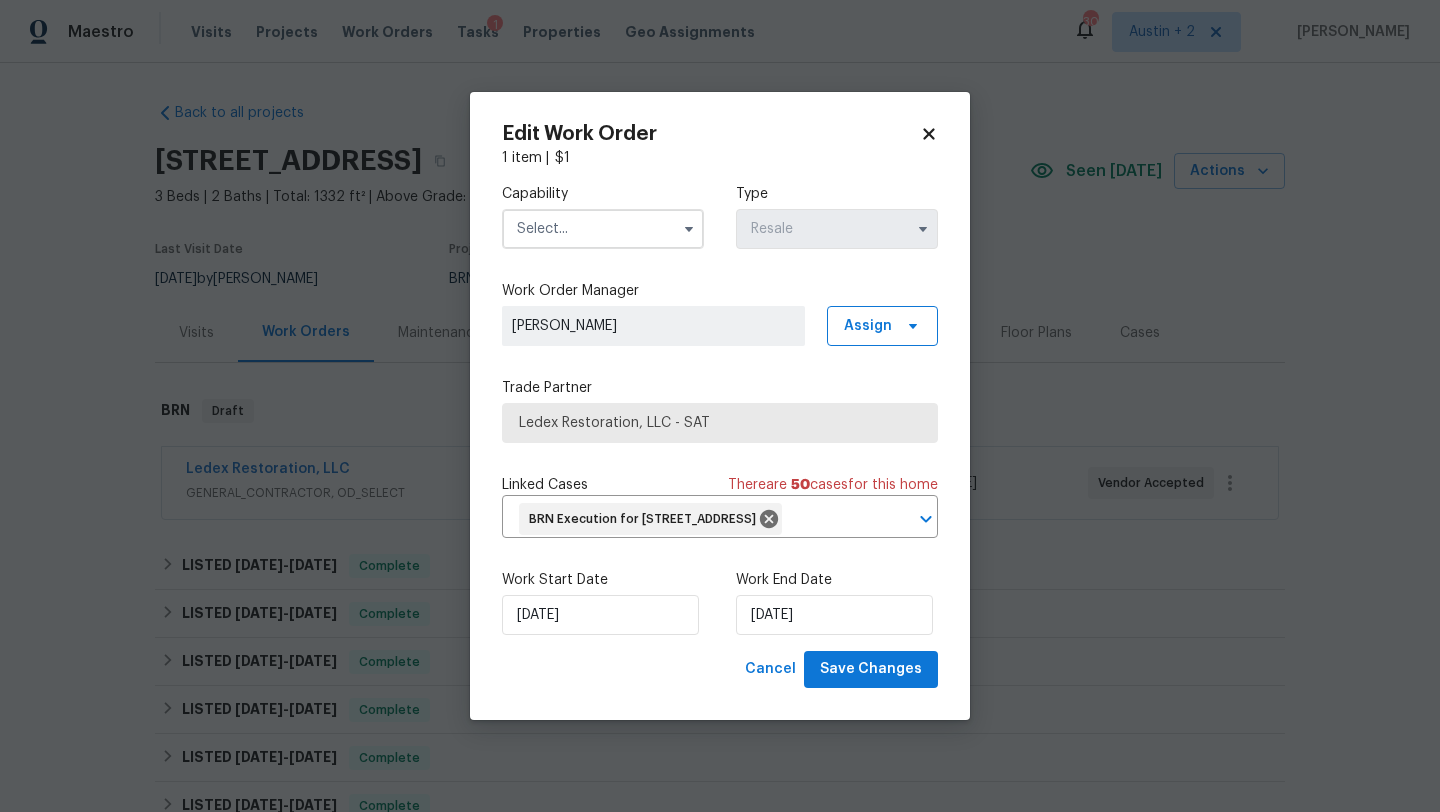 click on "Ledex Restoration, LLC - SAT" at bounding box center [720, 423] 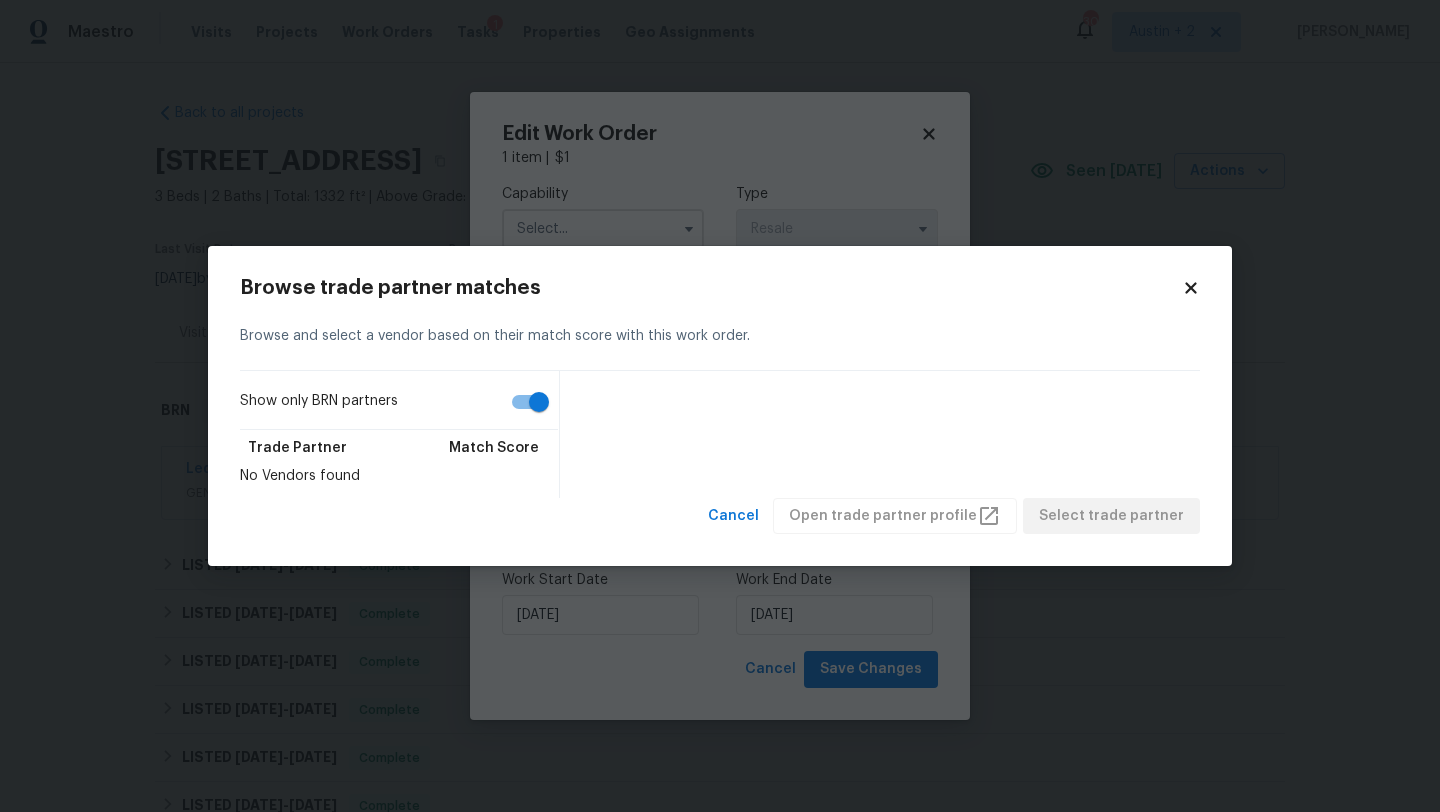click on "Show only BRN partners" at bounding box center (539, 402) 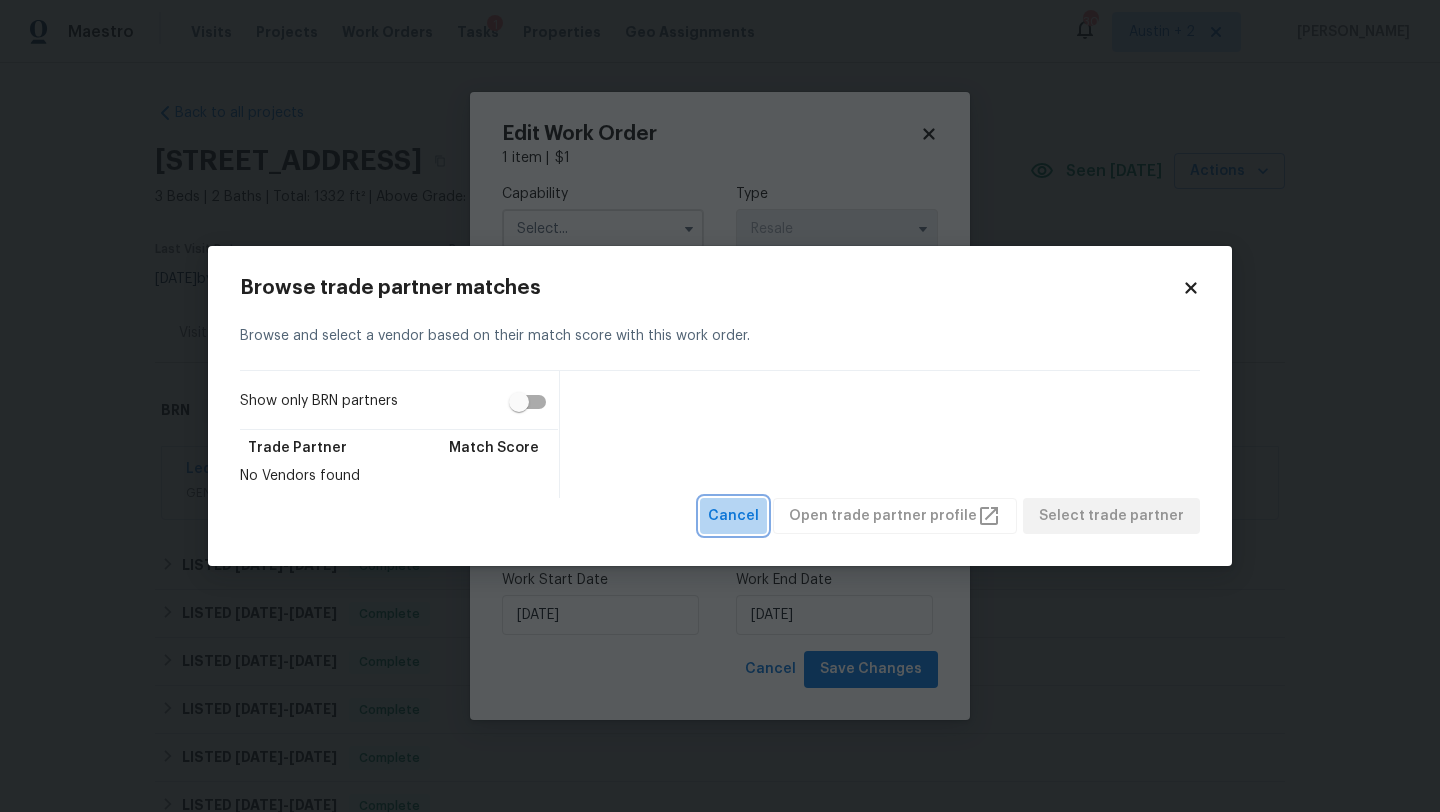 click on "Cancel" at bounding box center [733, 516] 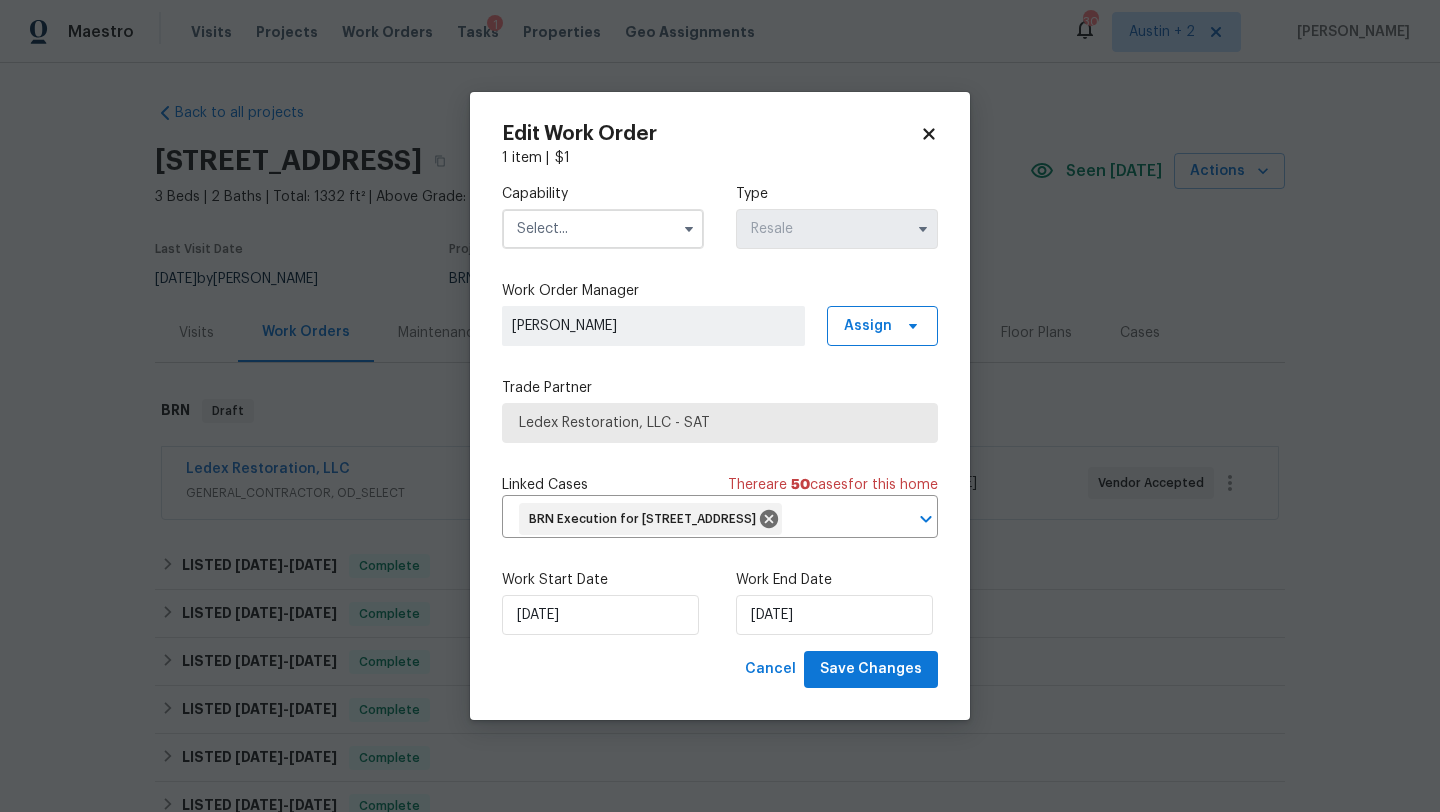 click at bounding box center [603, 229] 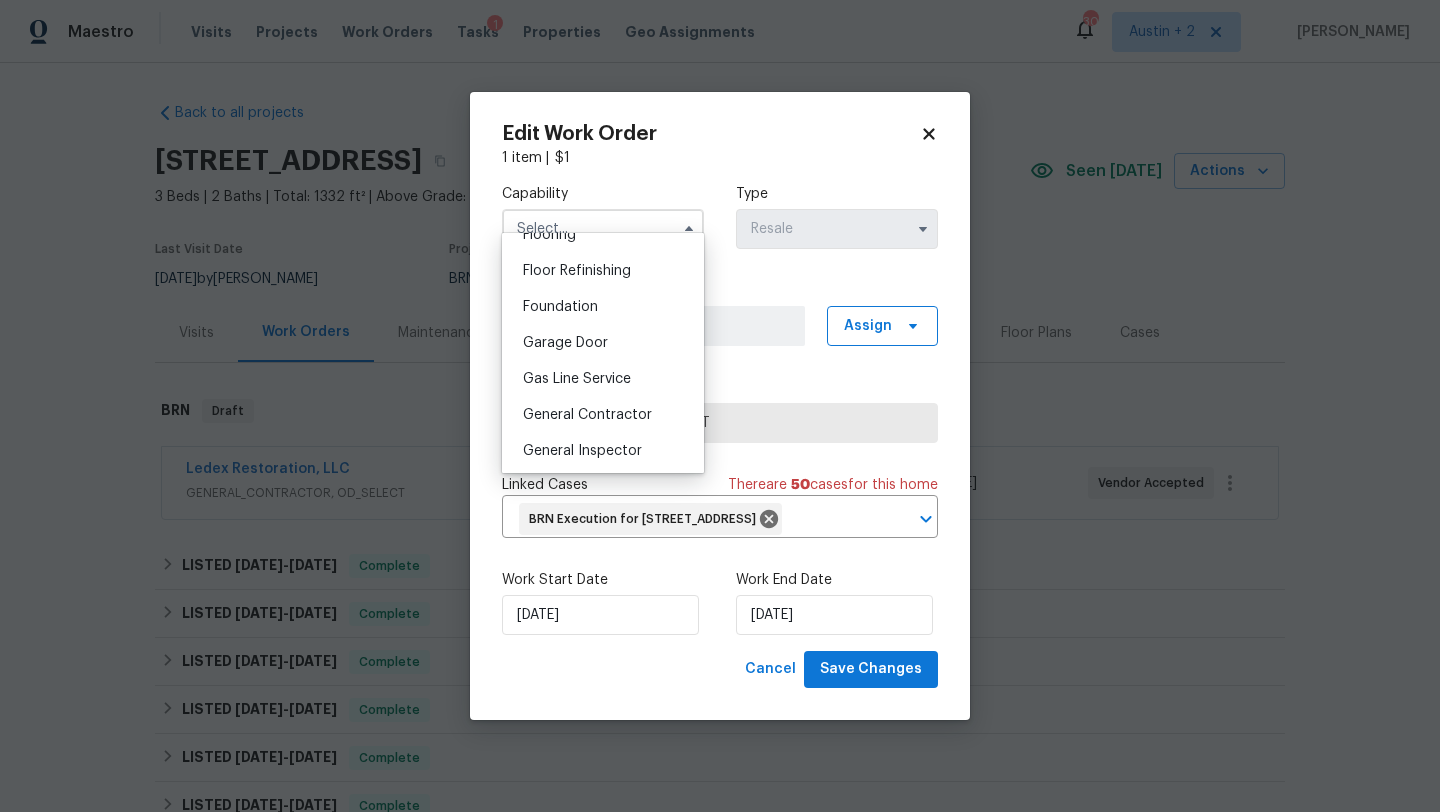 scroll, scrollTop: 833, scrollLeft: 0, axis: vertical 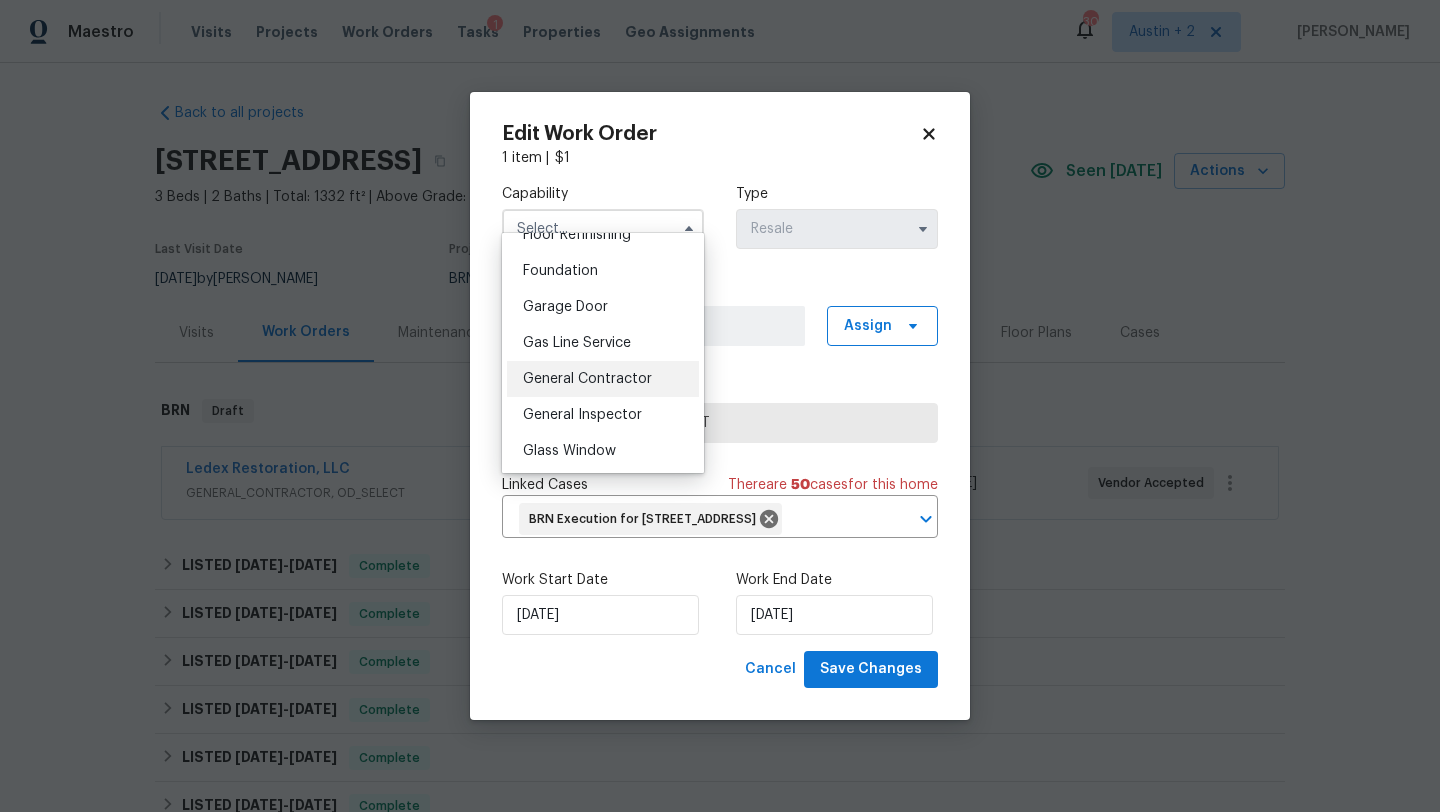 click on "General Contractor" at bounding box center (587, 379) 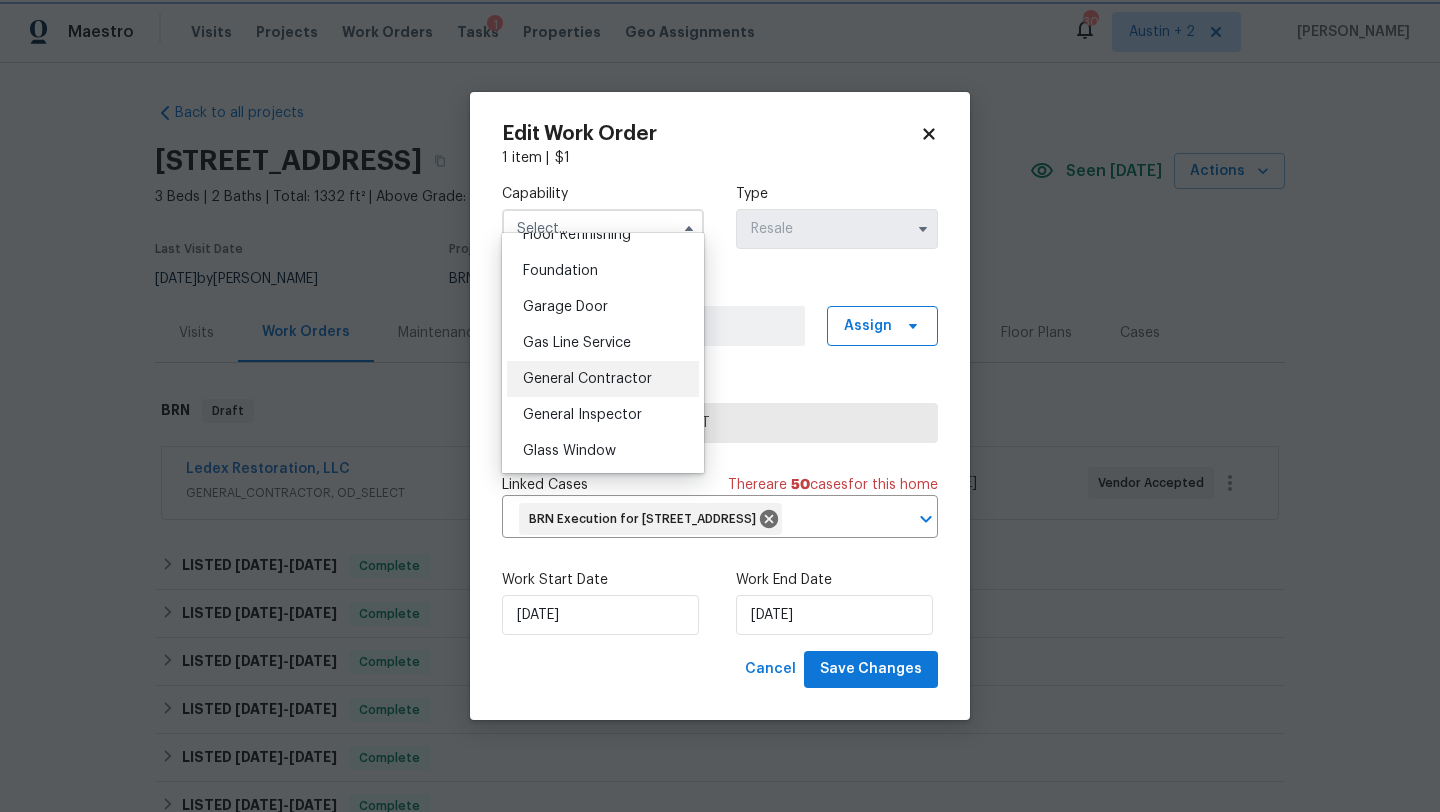 type on "General Contractor" 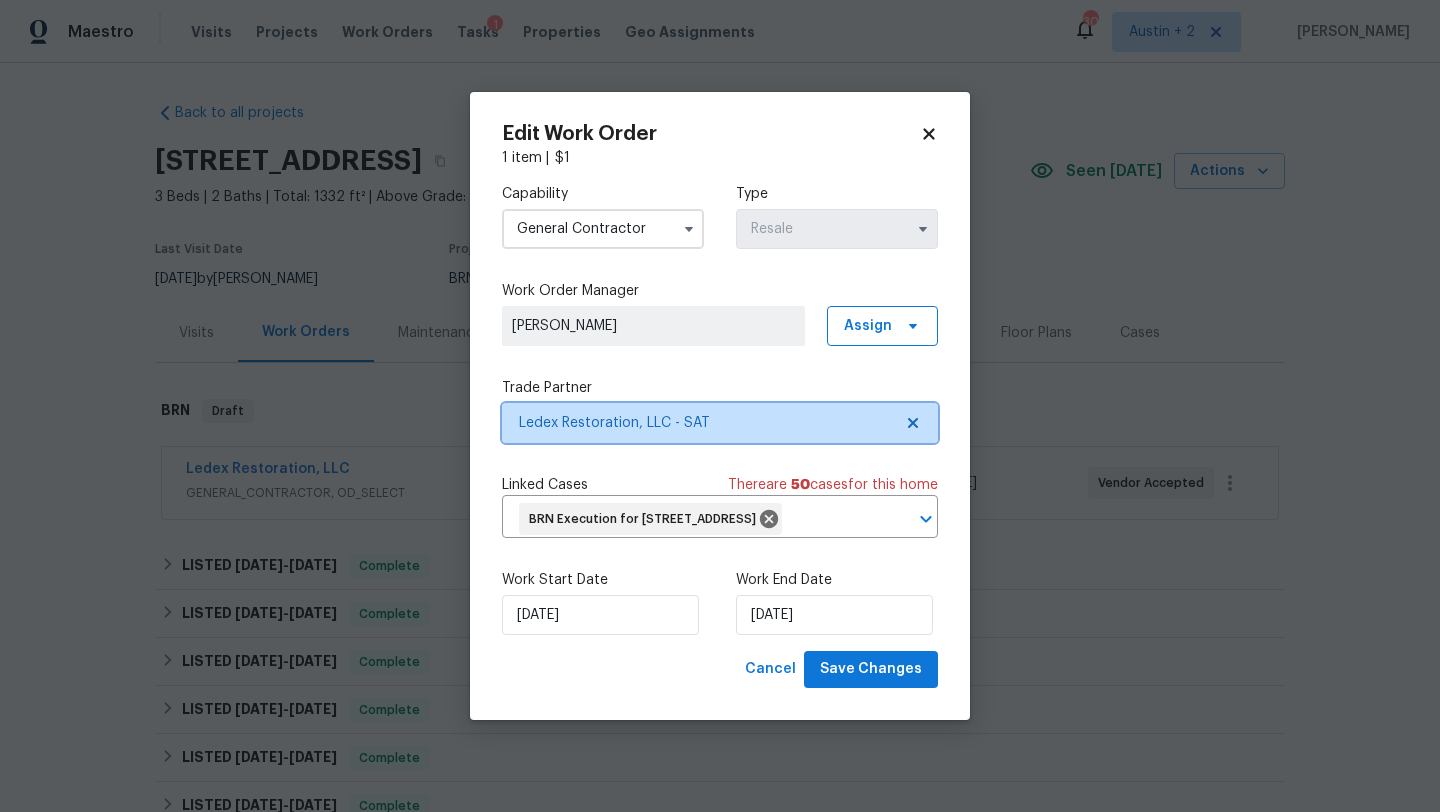 click on "Ledex Restoration, LLC - SAT" at bounding box center (705, 423) 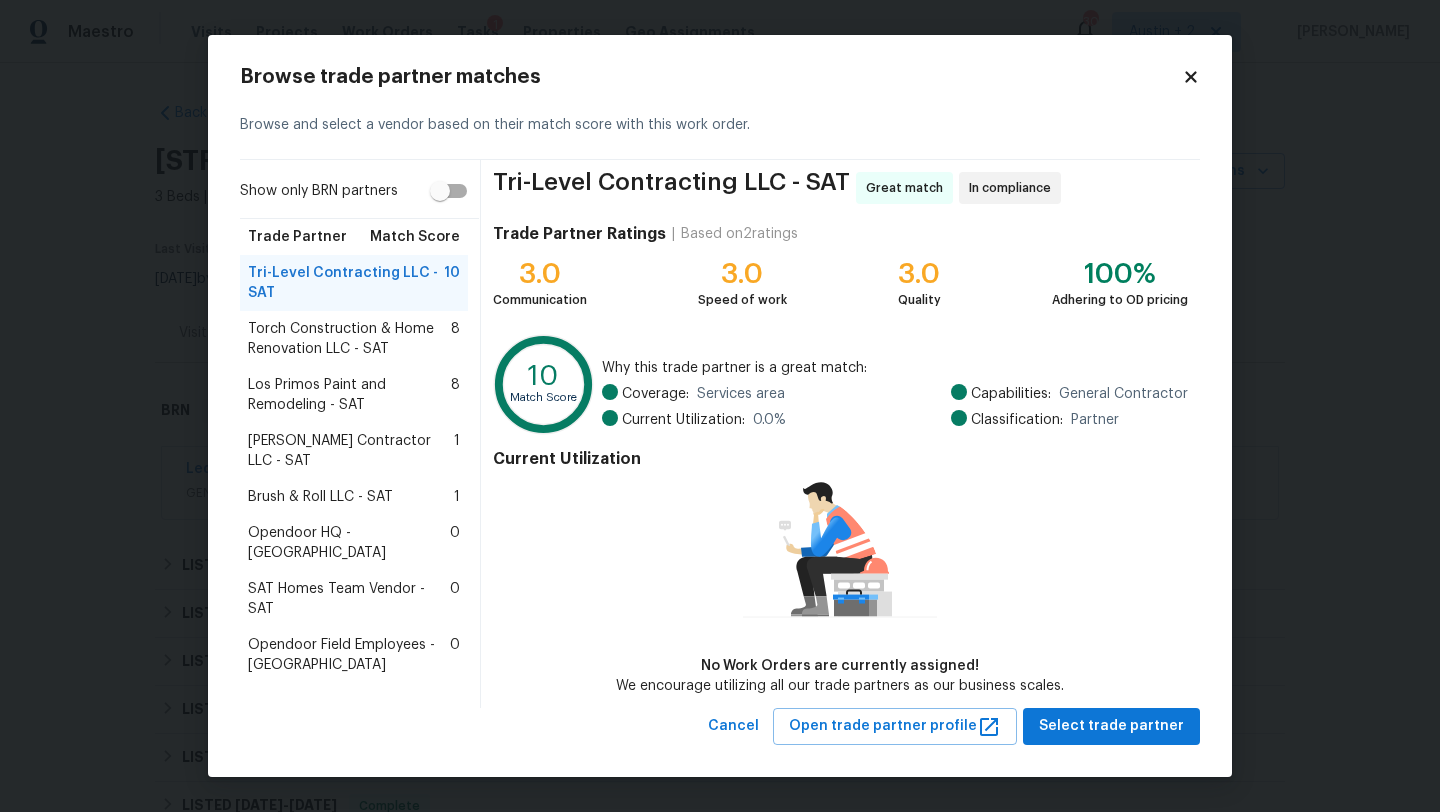 click on "Brush & Roll LLC - SAT 1" at bounding box center (354, 497) 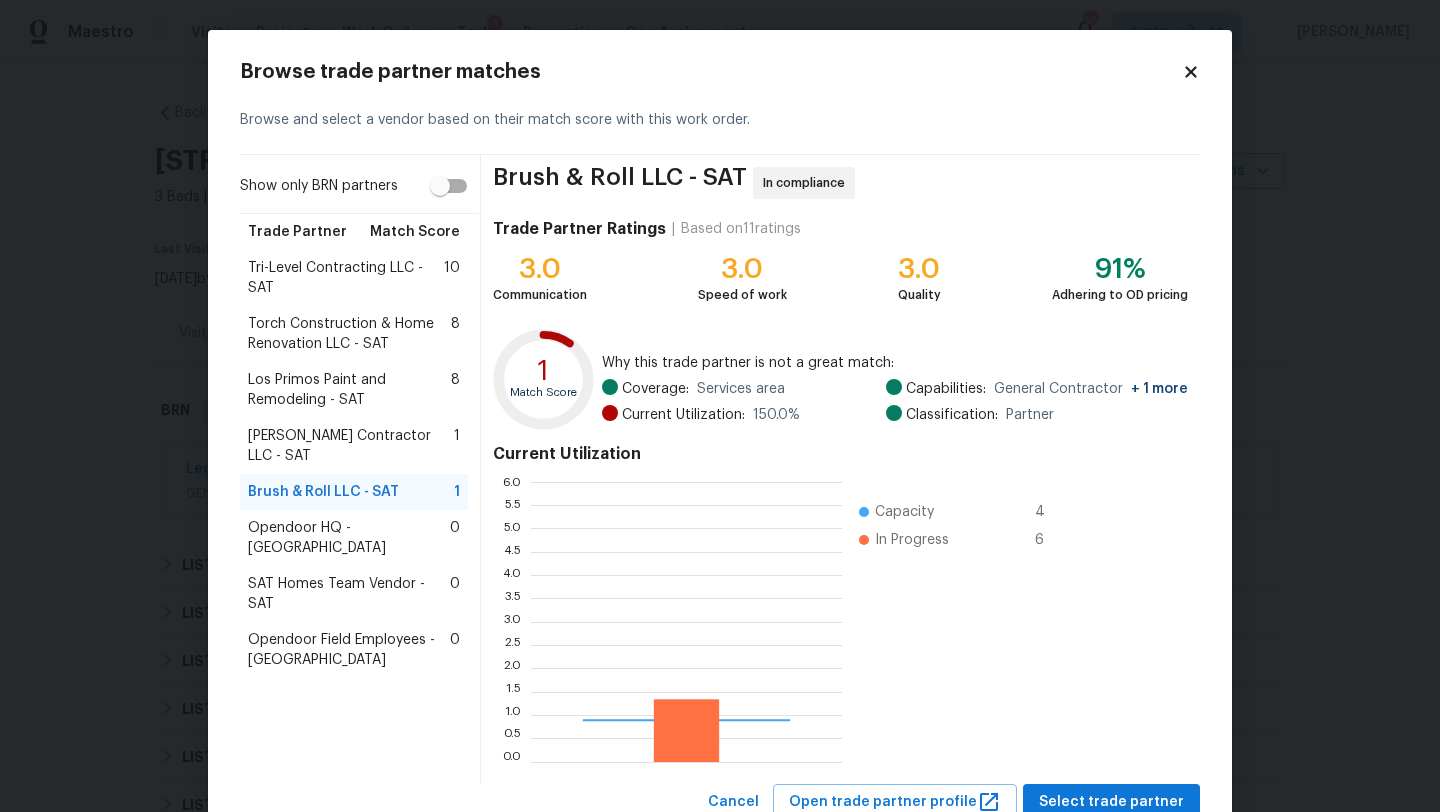 scroll, scrollTop: 2, scrollLeft: 1, axis: both 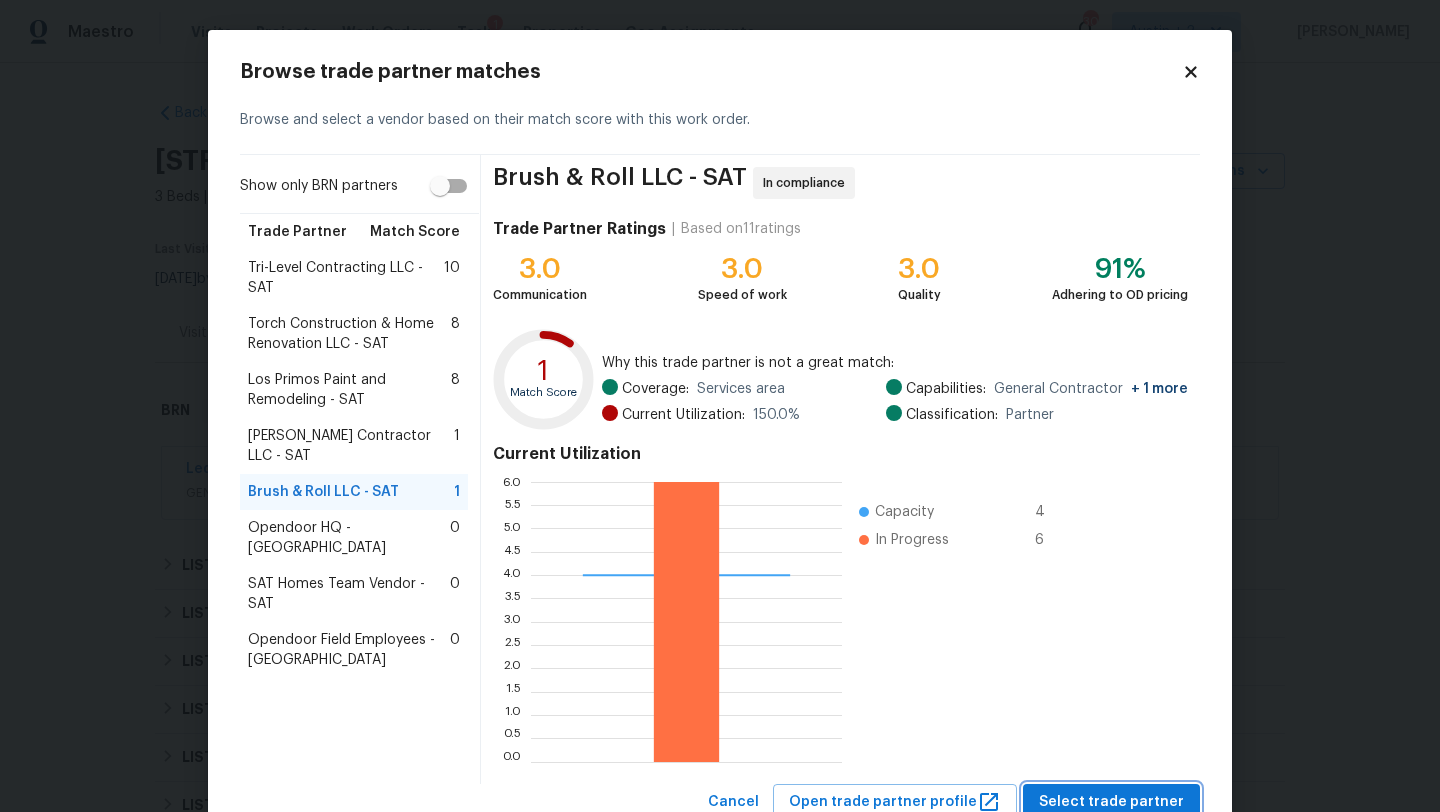 click on "Select trade partner" at bounding box center [1111, 802] 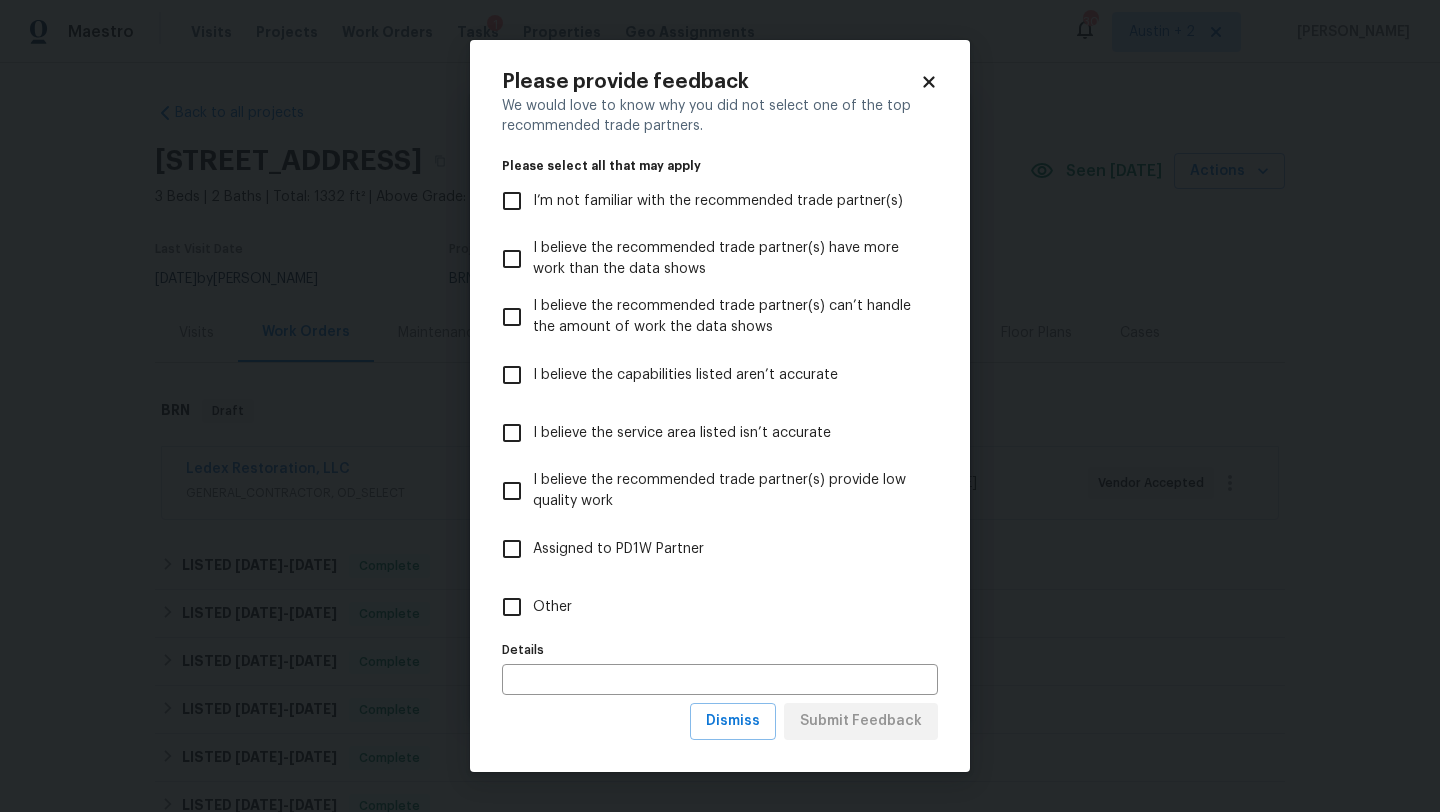 click on "Other" at bounding box center [512, 607] 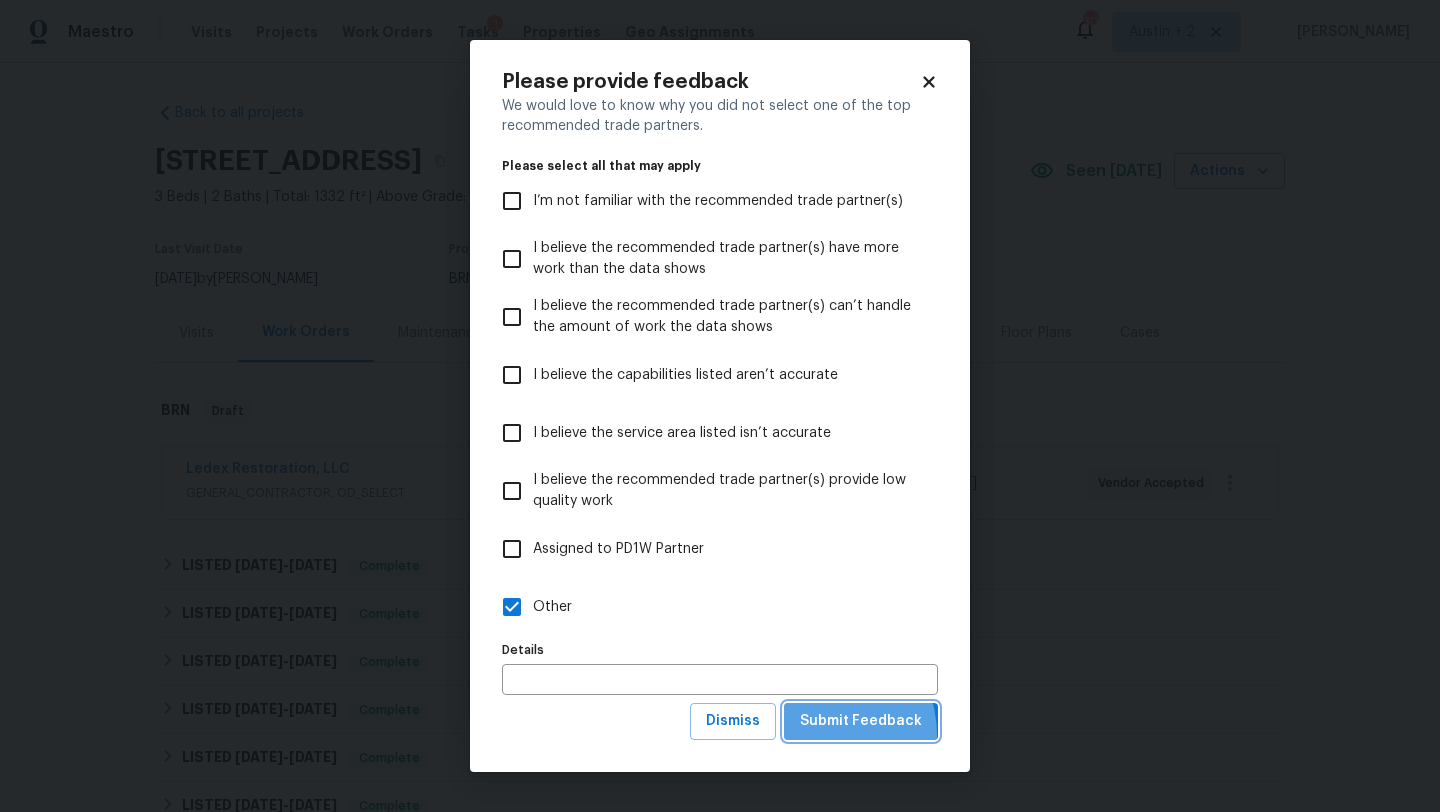 click on "Submit Feedback" at bounding box center [861, 721] 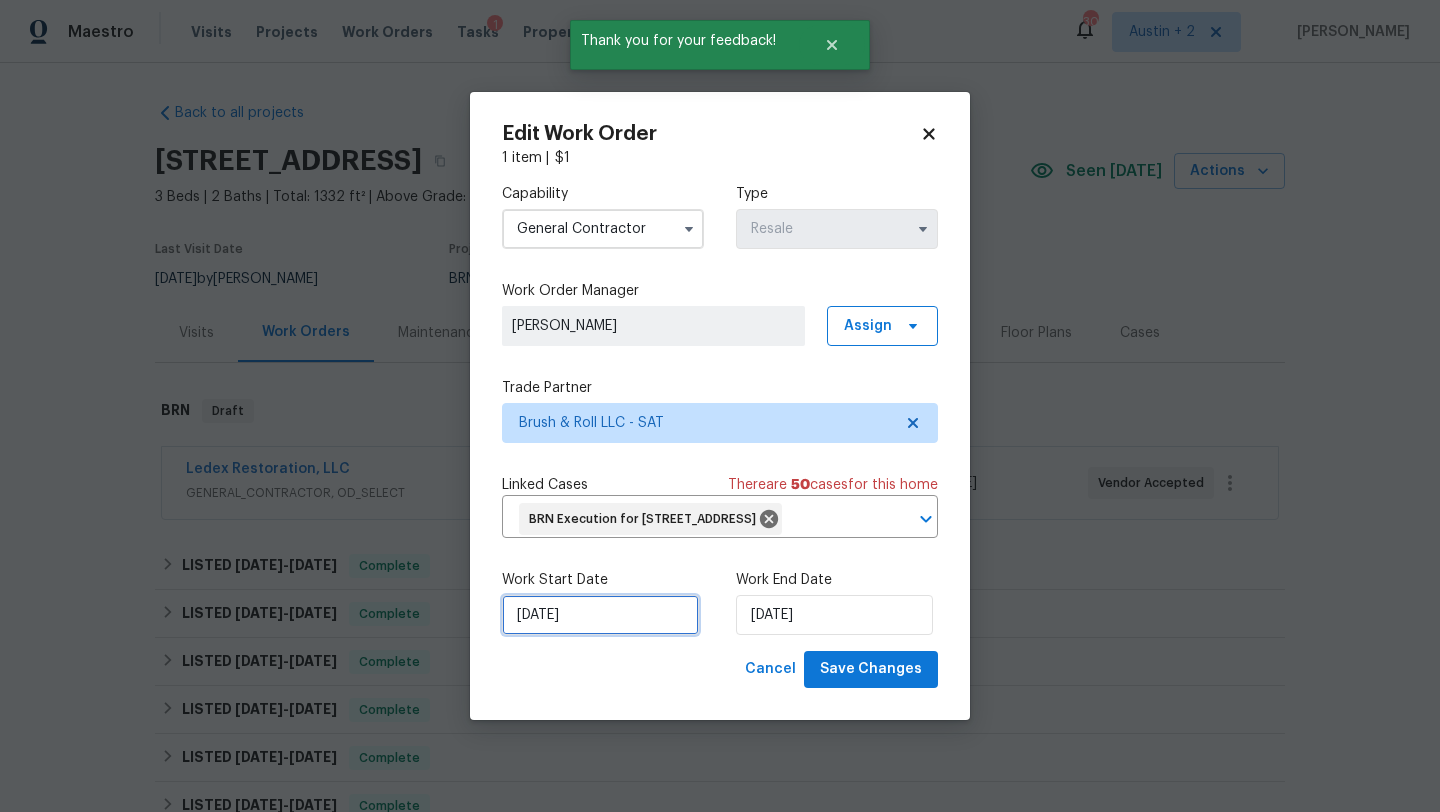 click on "6/26/2025" at bounding box center (600, 615) 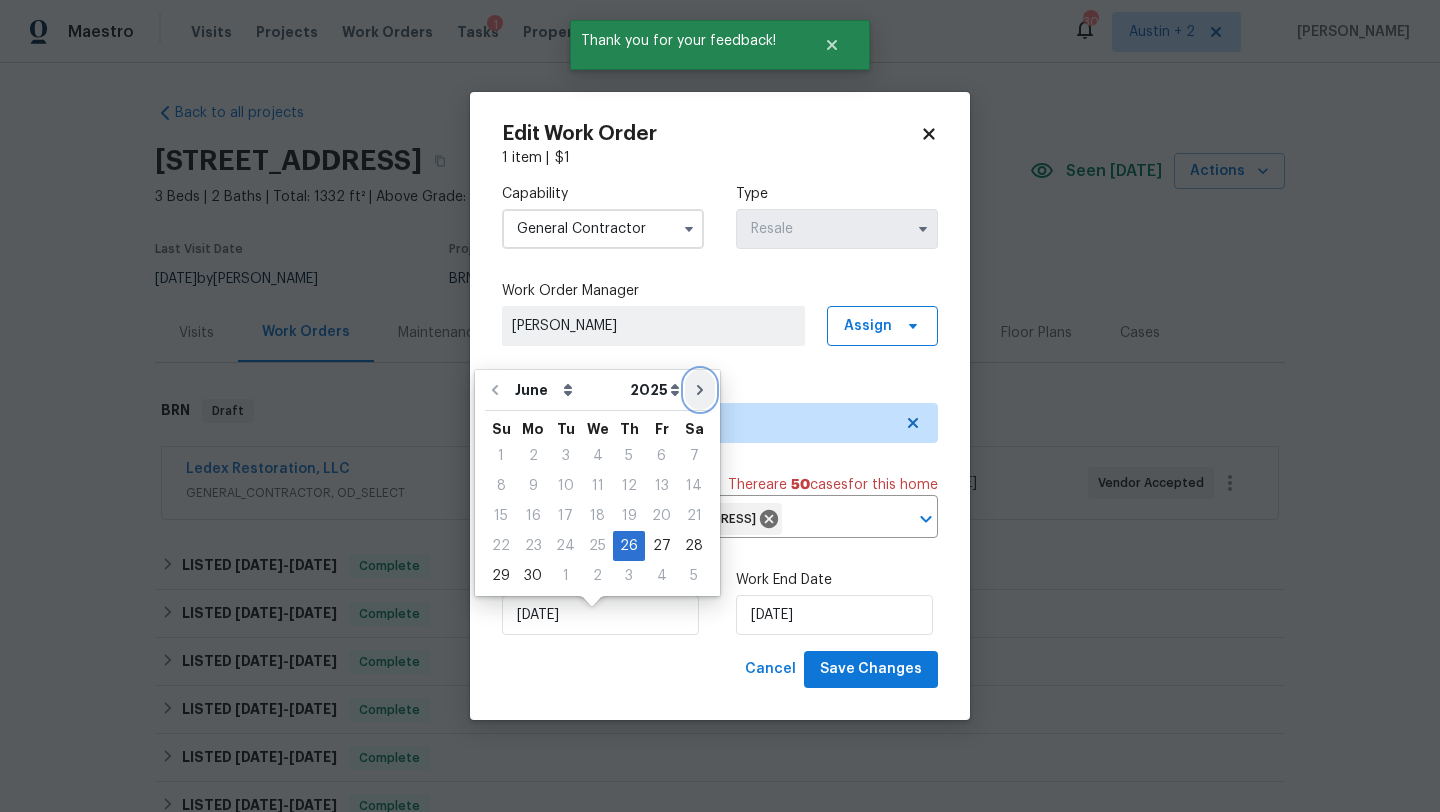 click 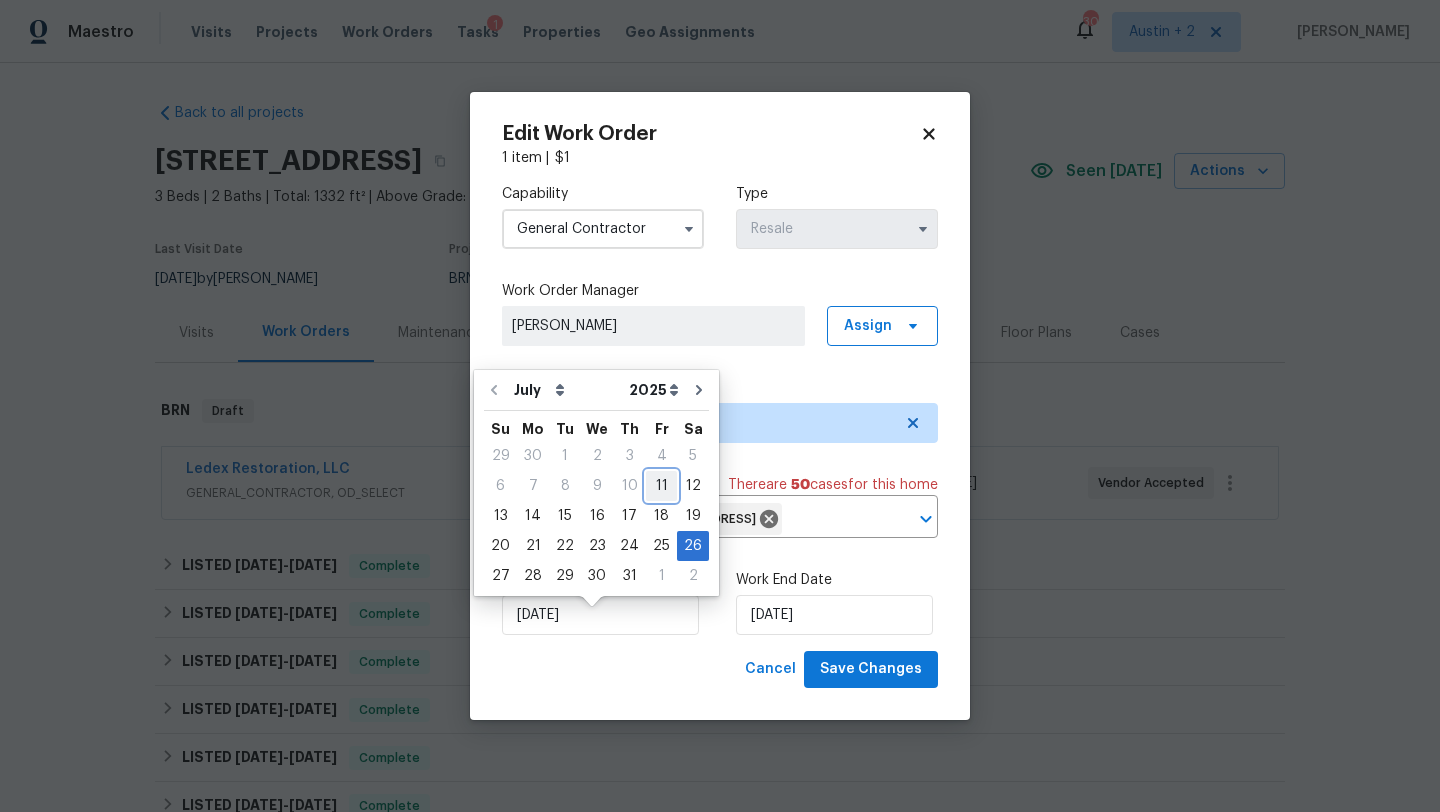 click on "11" at bounding box center (661, 486) 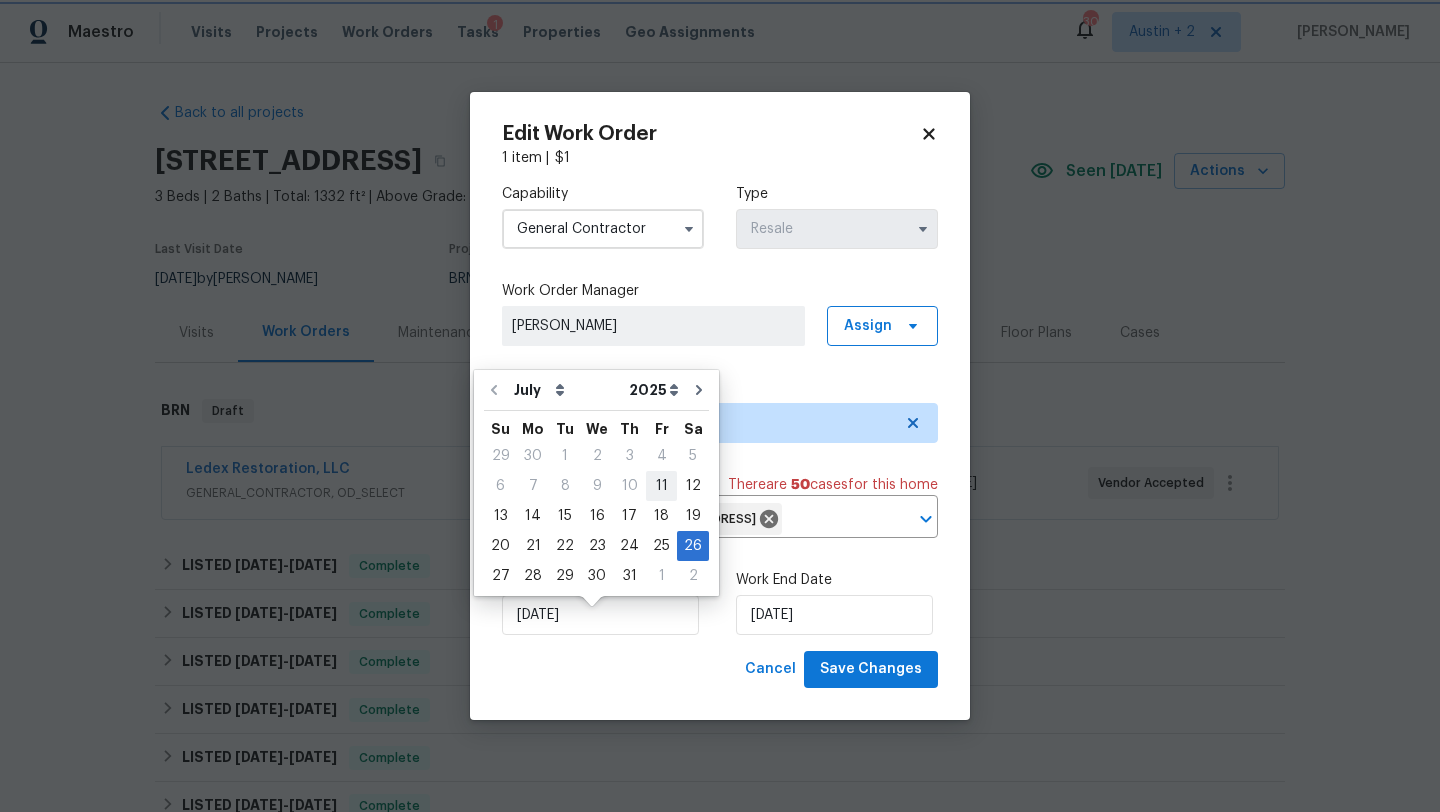 type on "[DATE]" 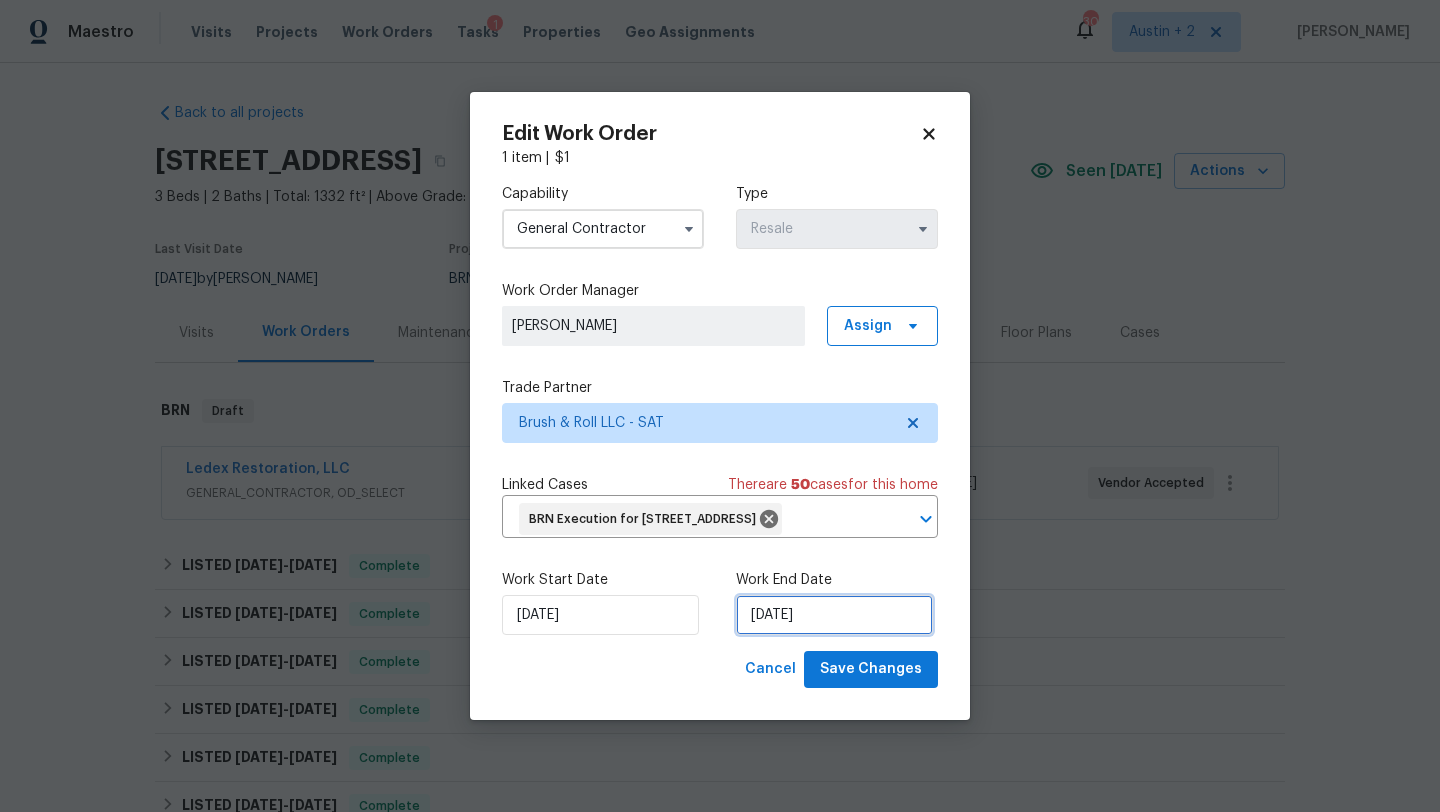 click on "7/26/2025" at bounding box center [834, 615] 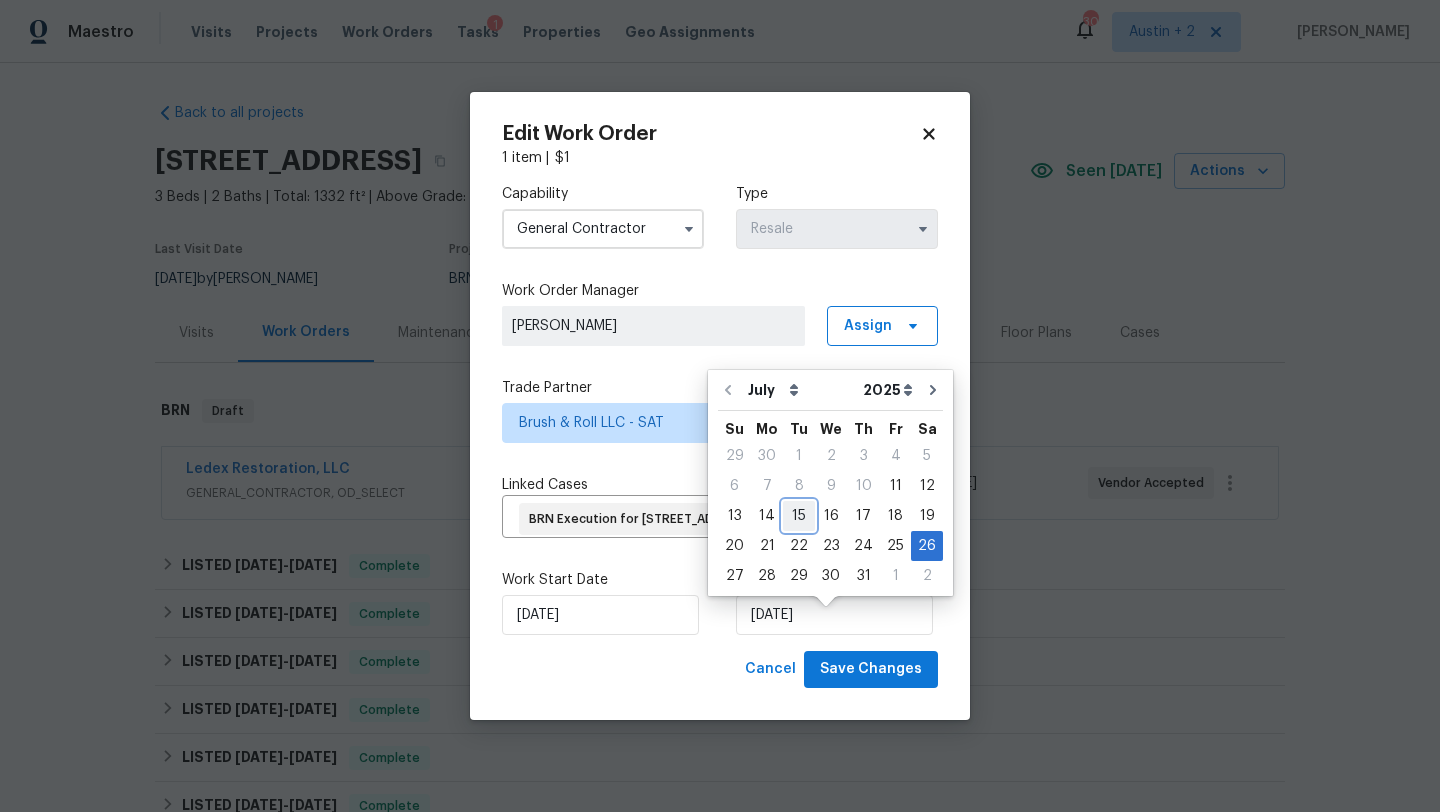 click on "15" at bounding box center [799, 516] 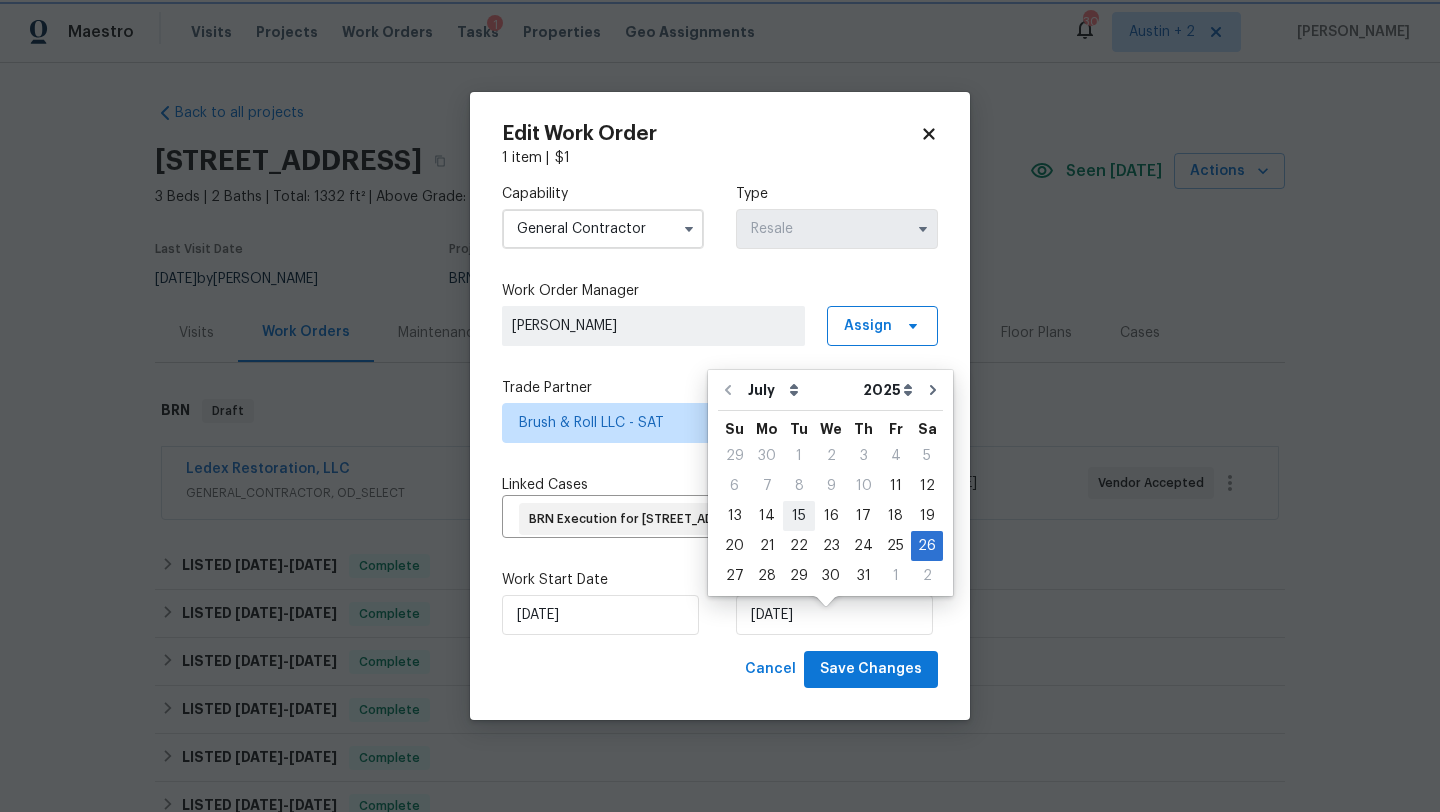 type on "[DATE]" 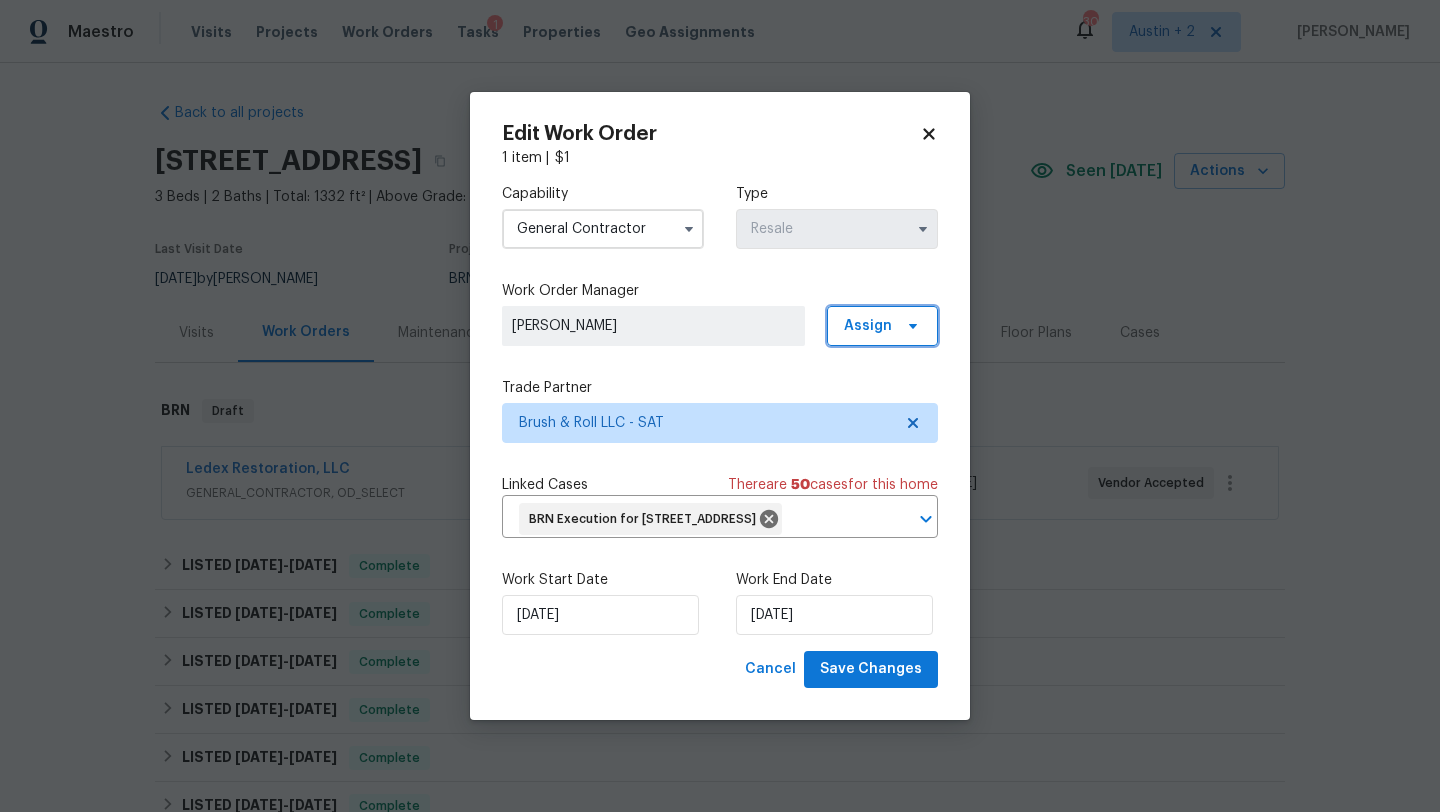 click on "Assign" at bounding box center (882, 326) 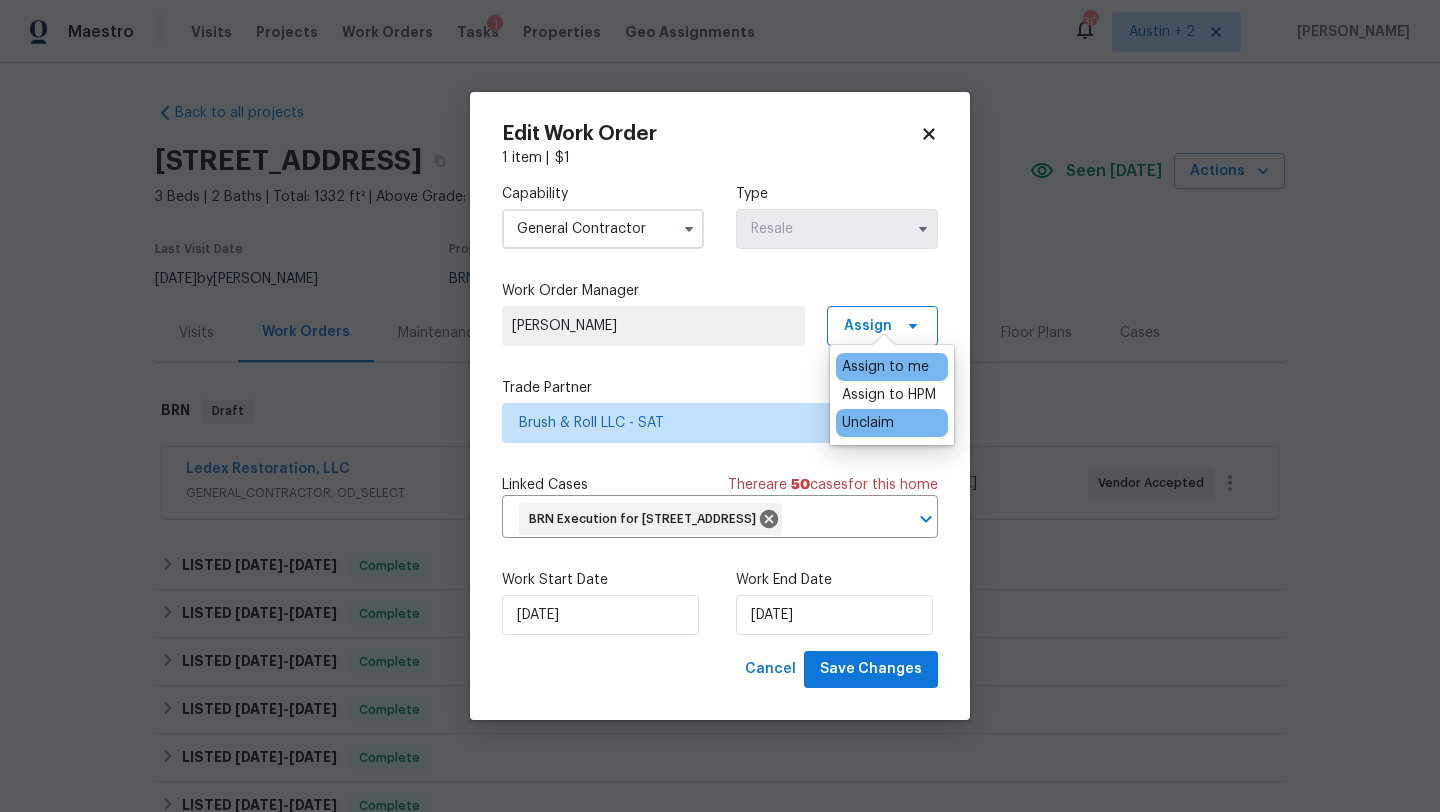 click on "Unclaim" at bounding box center [868, 423] 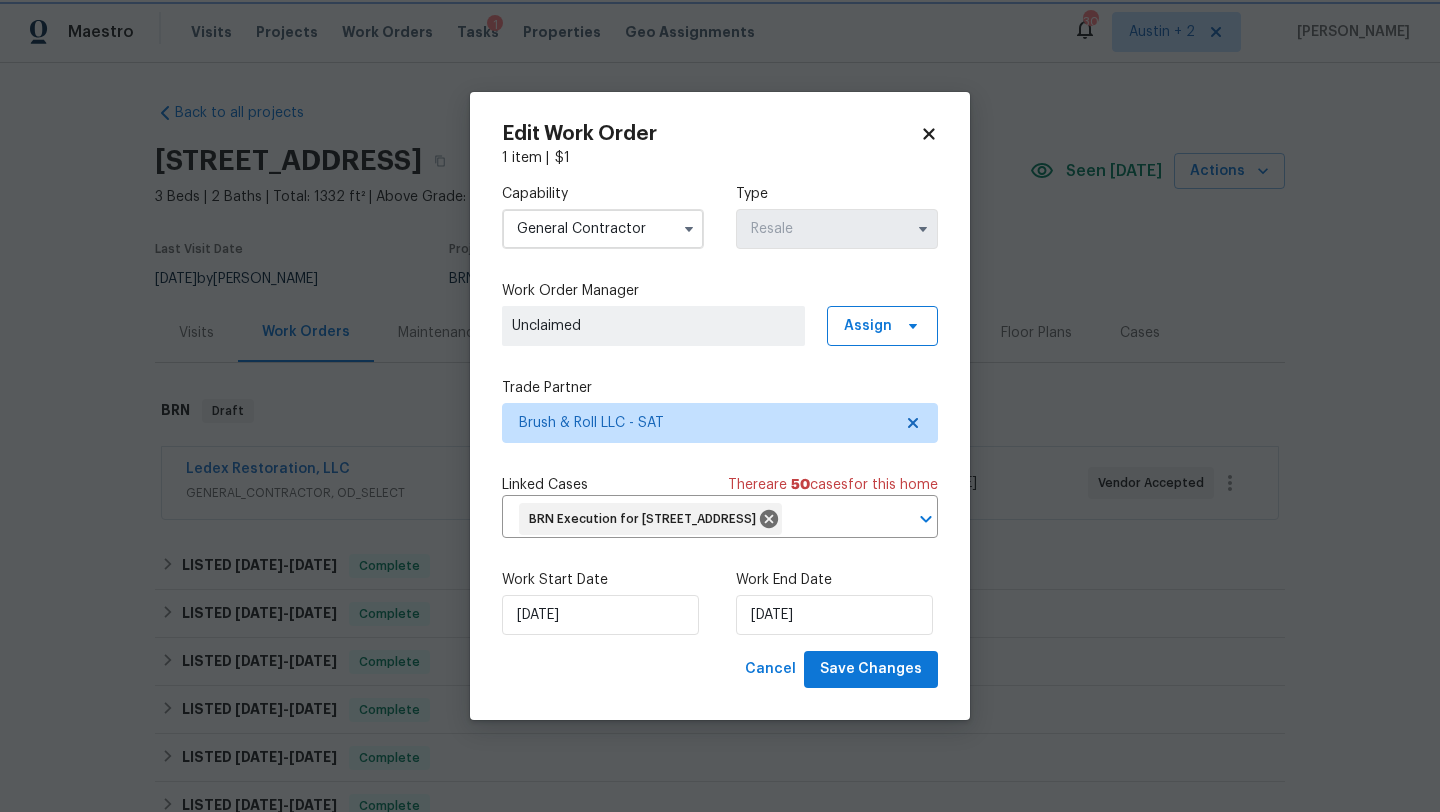 click on "Trade Partner" at bounding box center (720, 388) 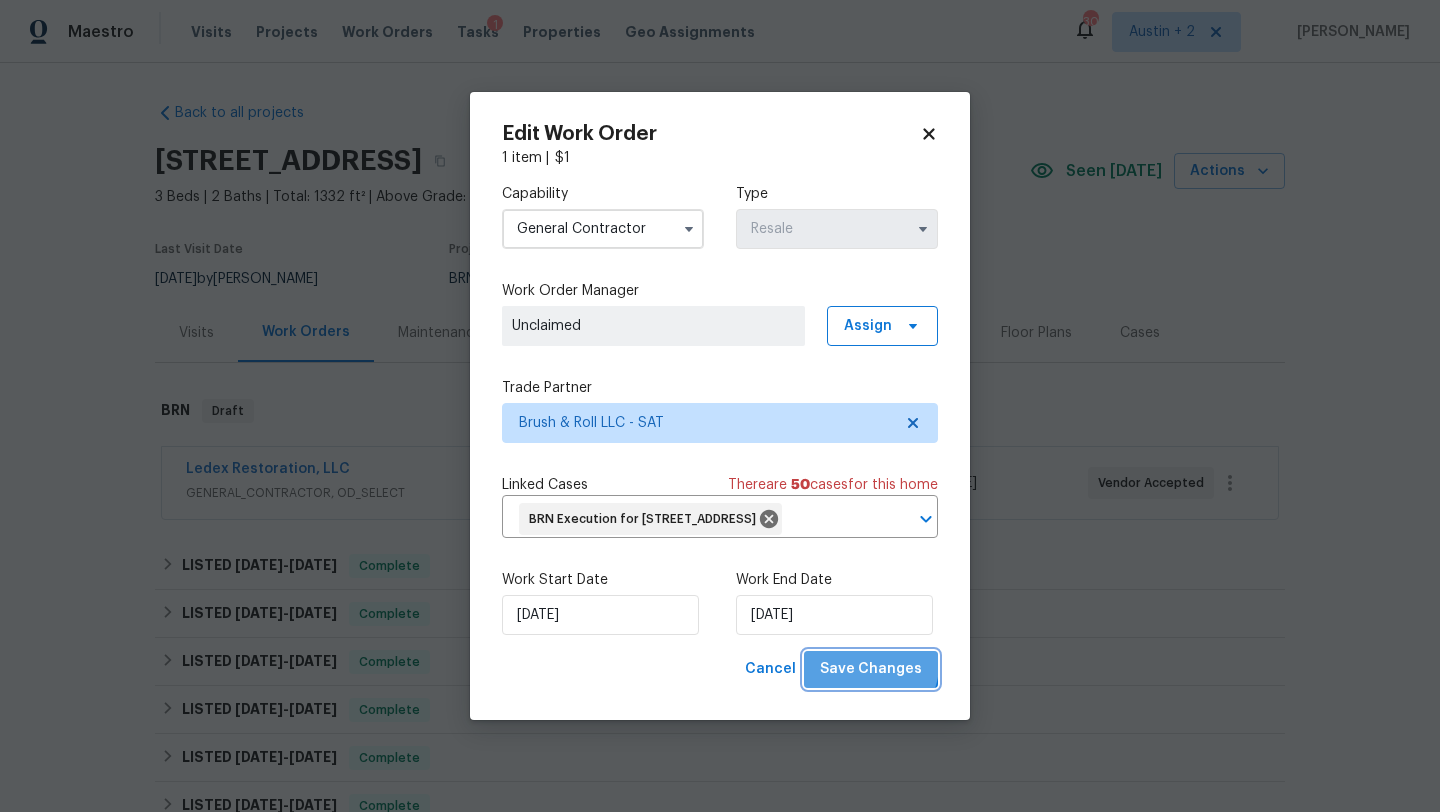 click on "Save Changes" at bounding box center [871, 669] 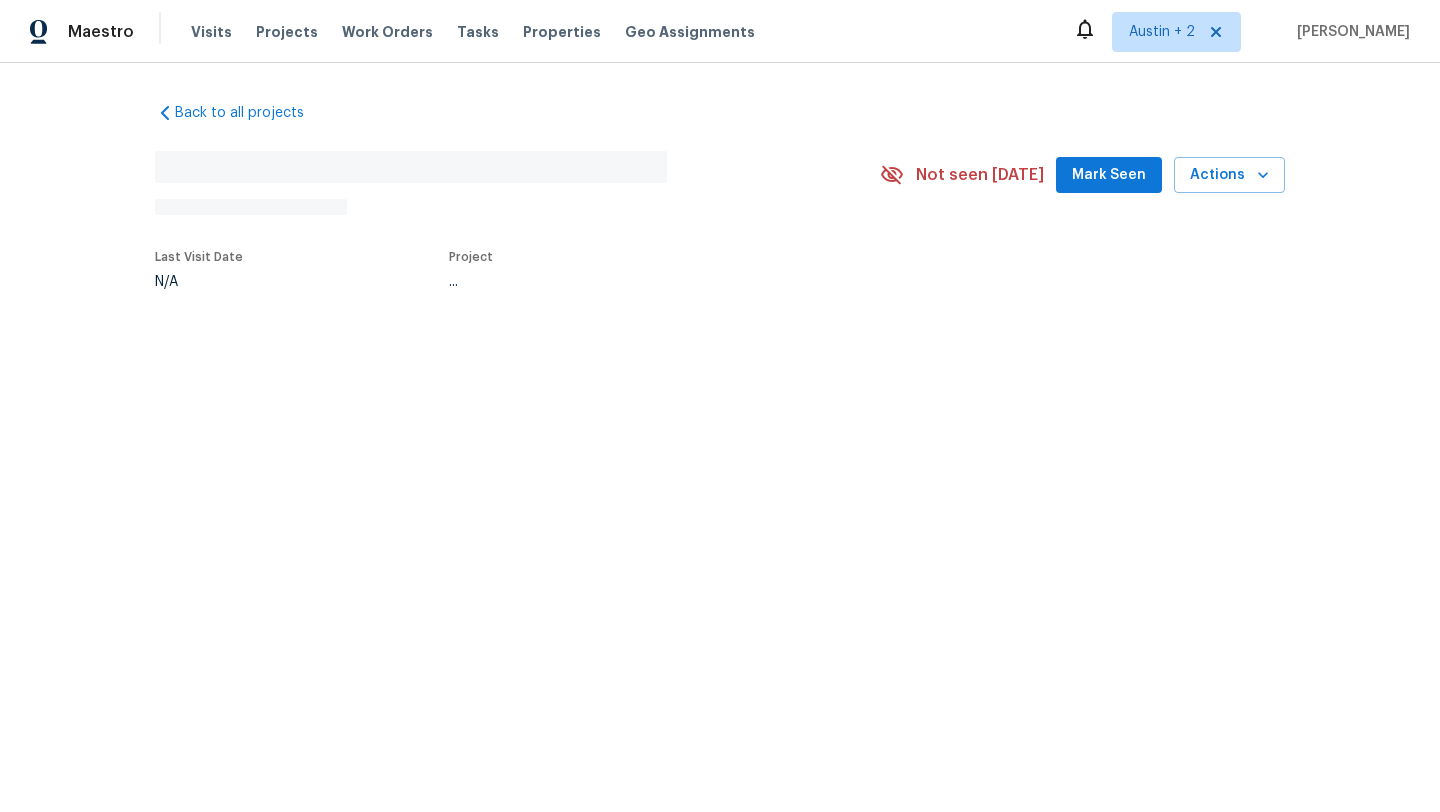 scroll, scrollTop: 0, scrollLeft: 0, axis: both 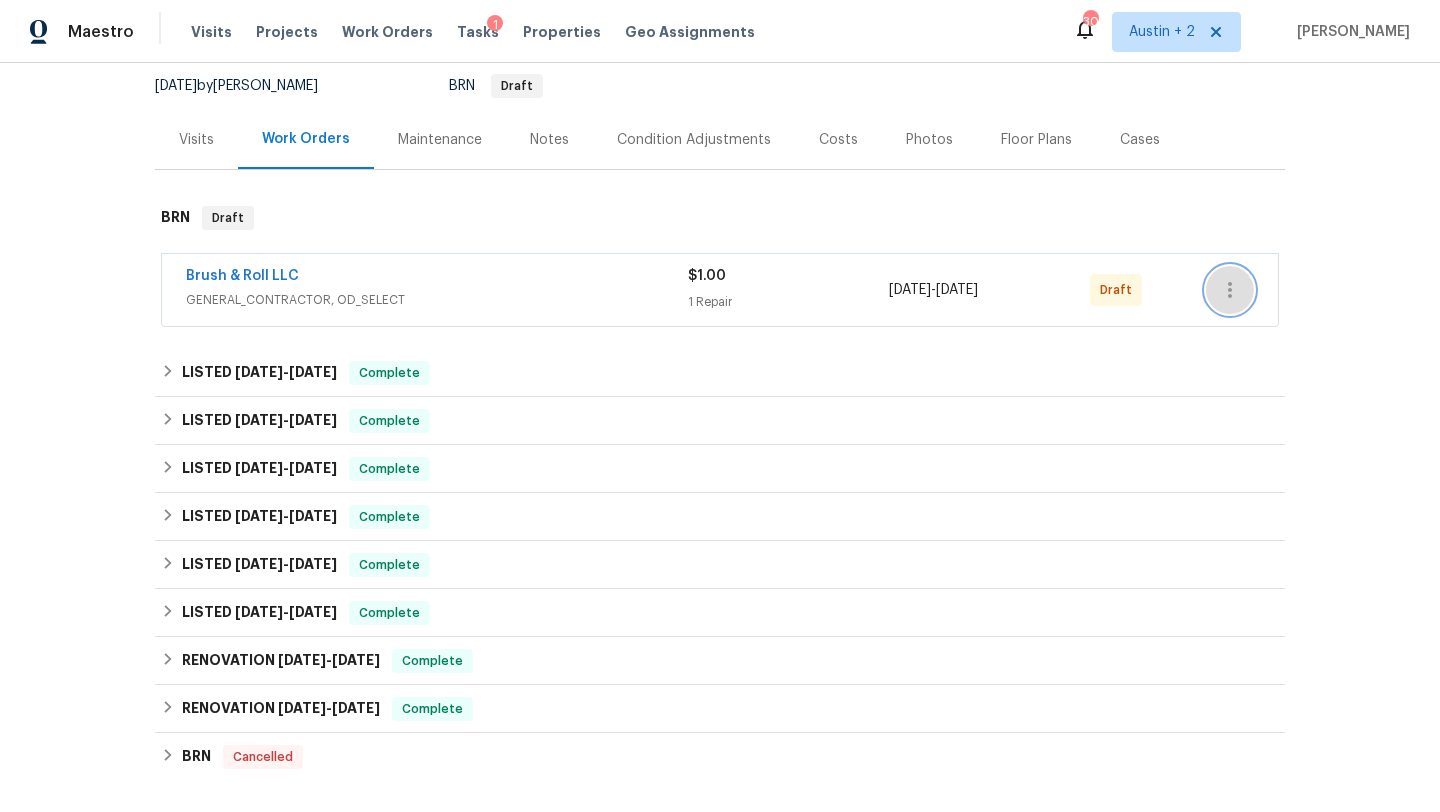 click 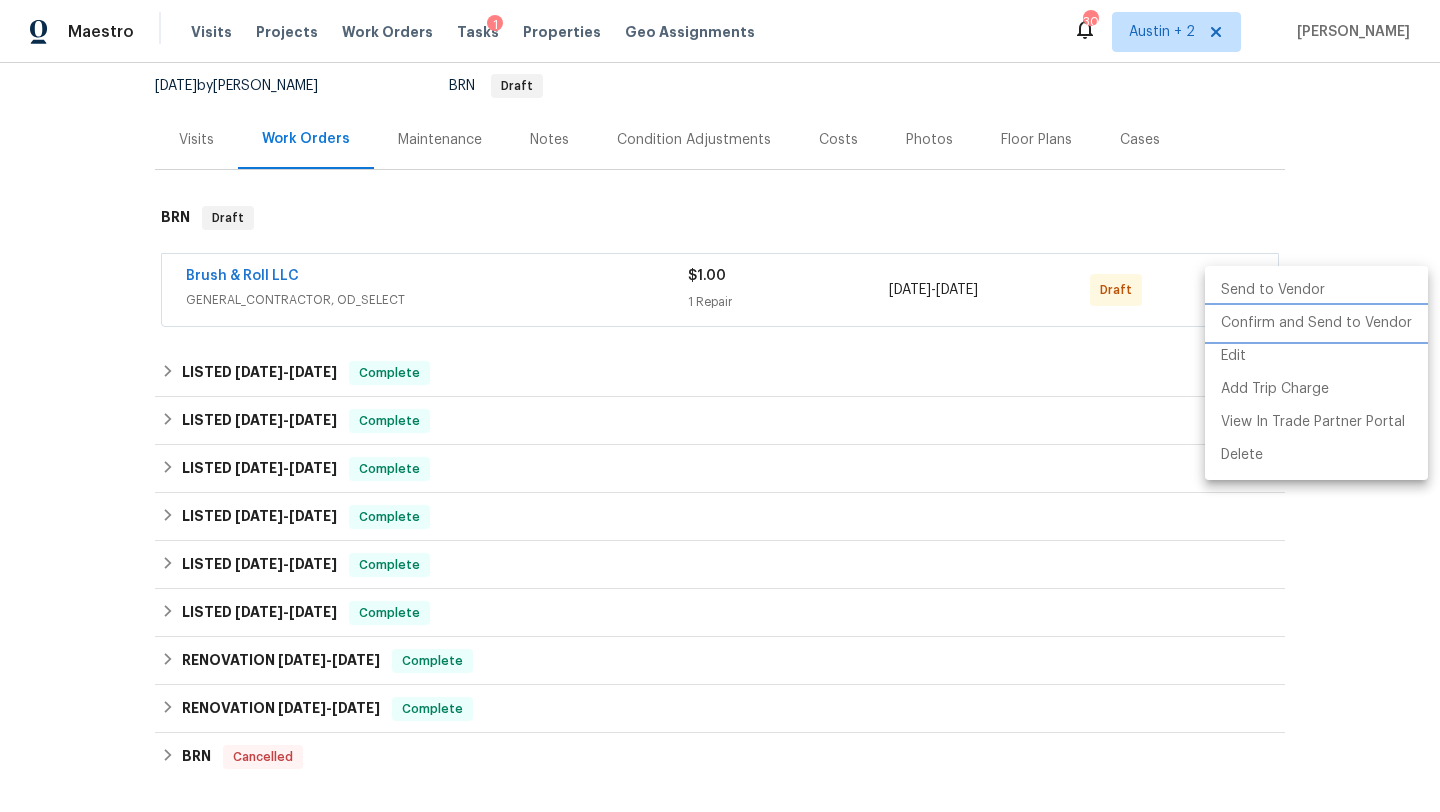 click on "Confirm and Send to Vendor" at bounding box center (1316, 323) 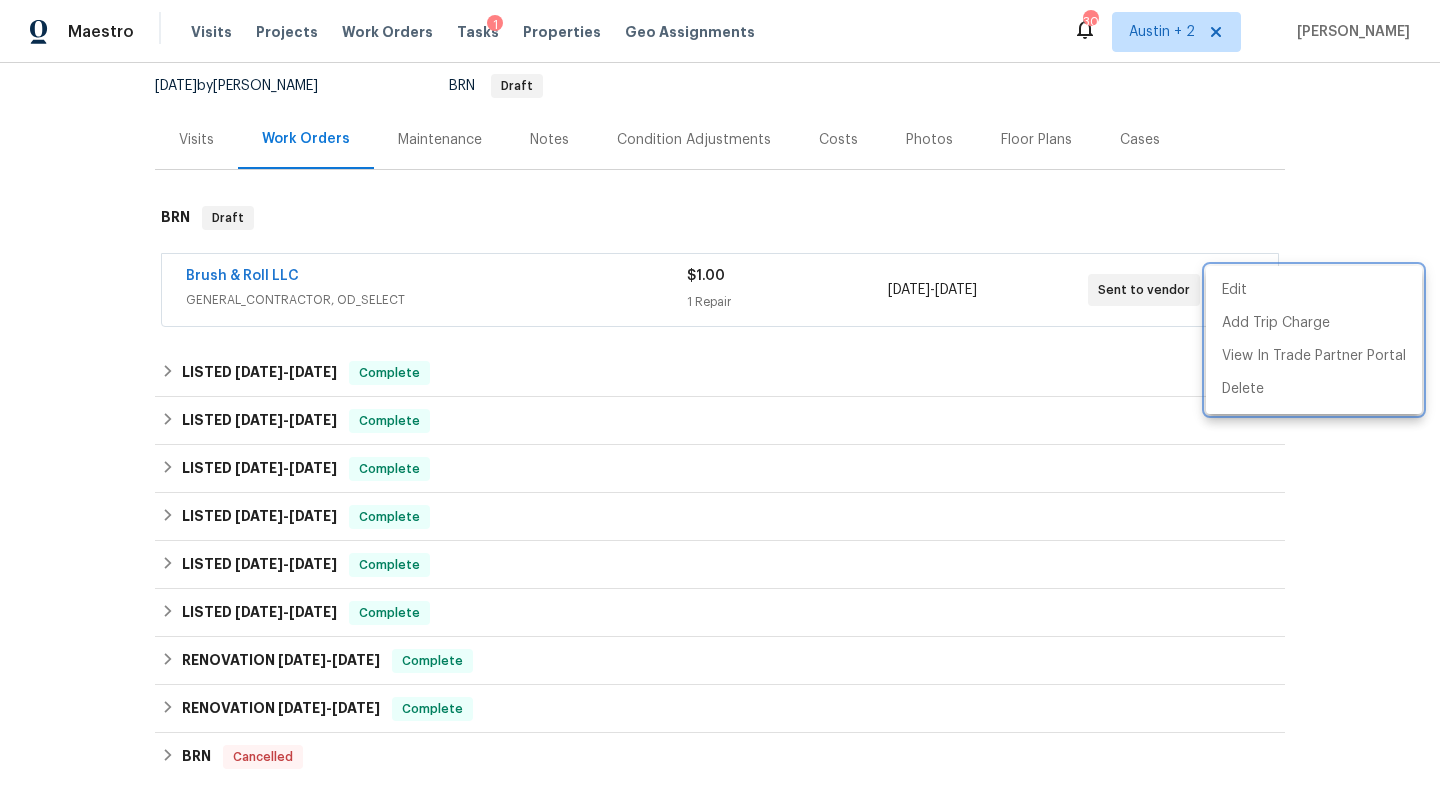 click at bounding box center (720, 406) 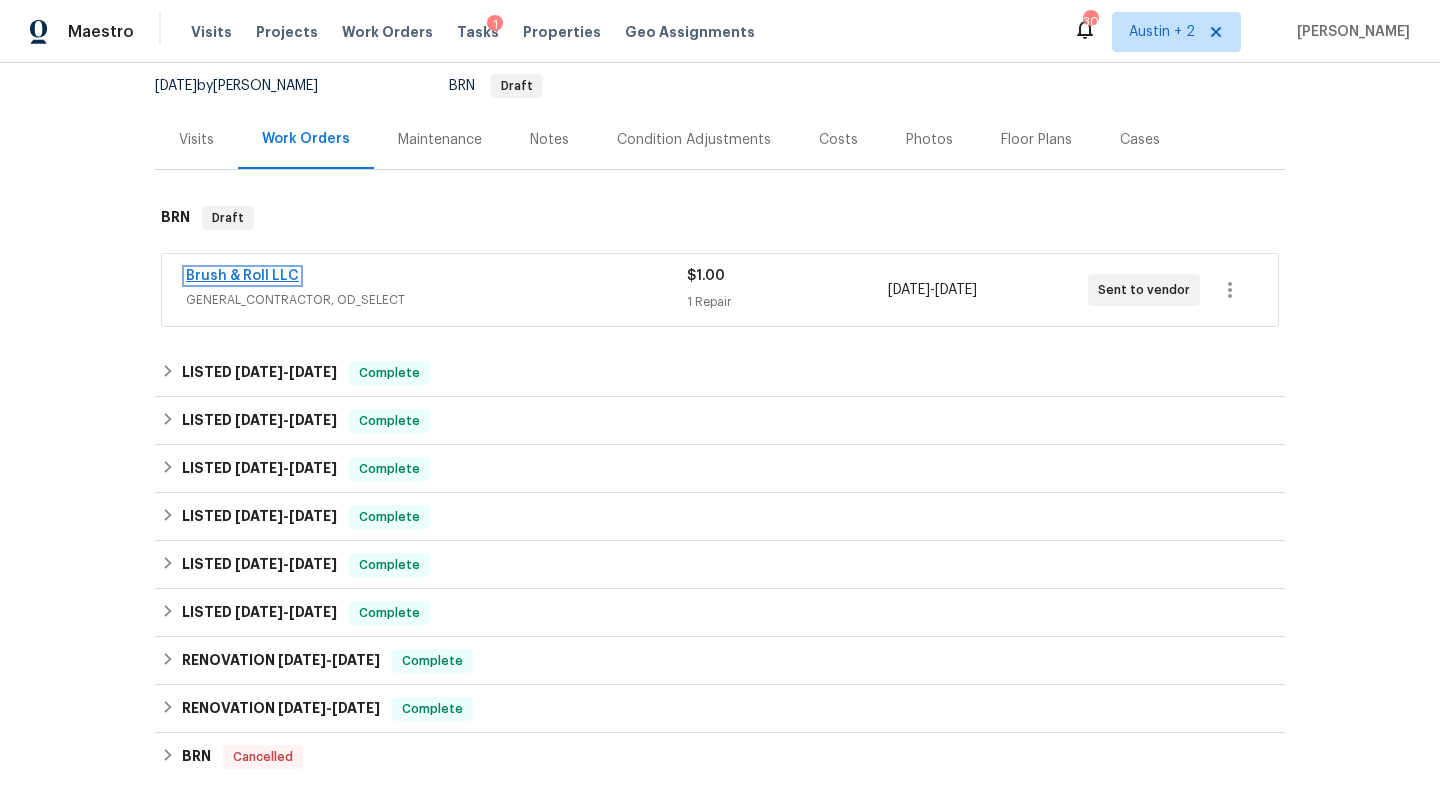 click on "Brush & Roll LLC" at bounding box center (242, 276) 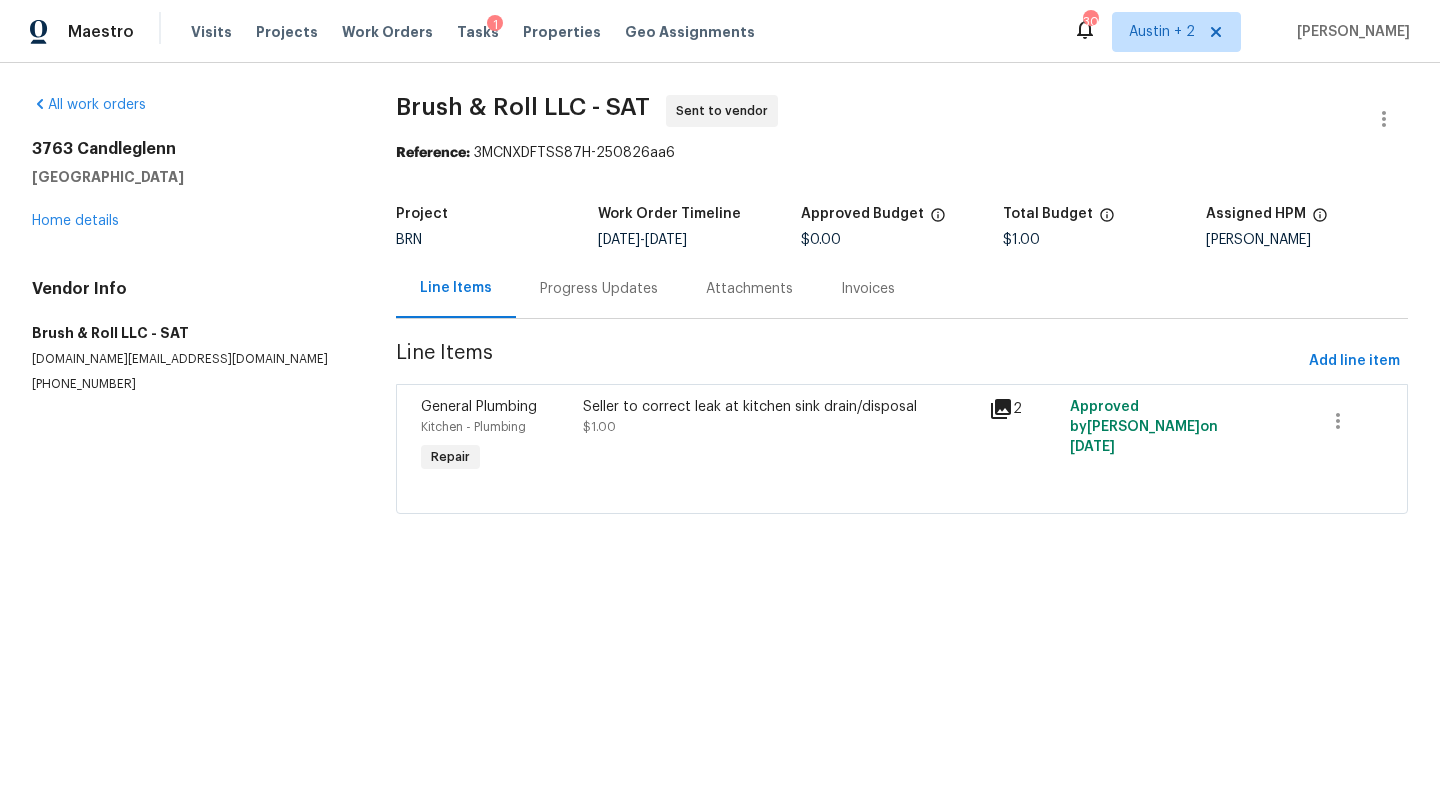 click on "Progress Updates" at bounding box center [599, 289] 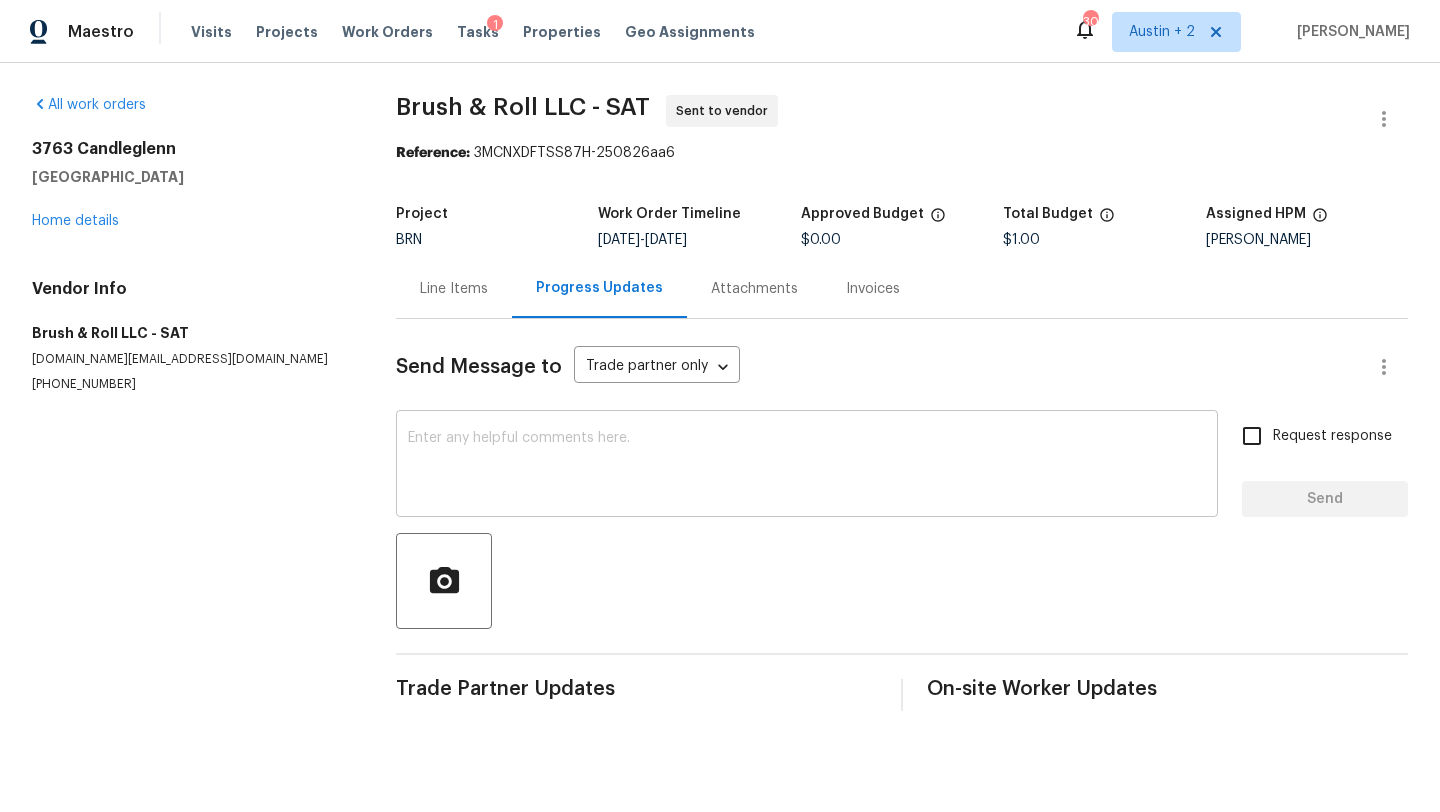 click at bounding box center [807, 466] 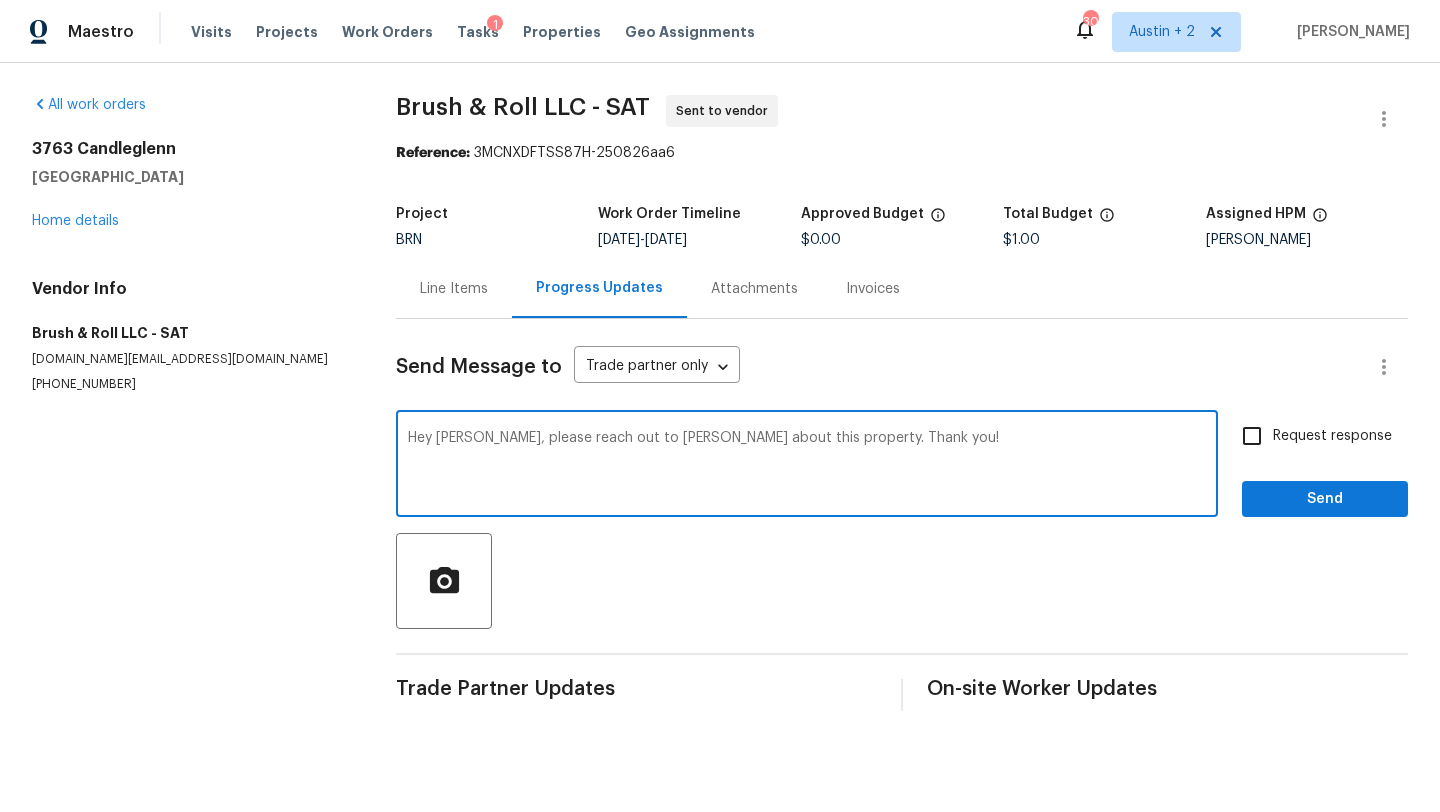 type on "Hey [PERSON_NAME], please reach out to [PERSON_NAME] about this property. Thank you!" 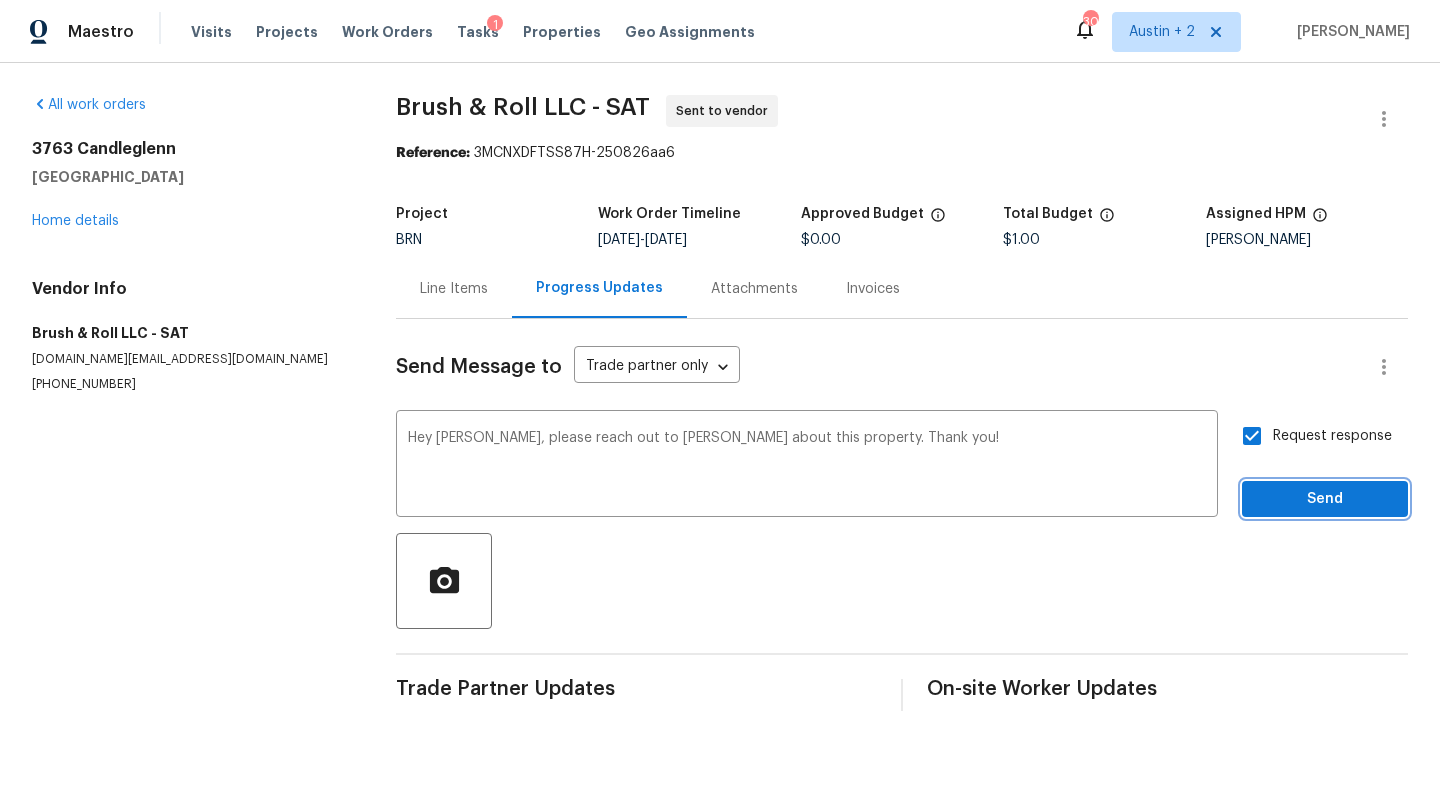 click on "Send" at bounding box center (1325, 499) 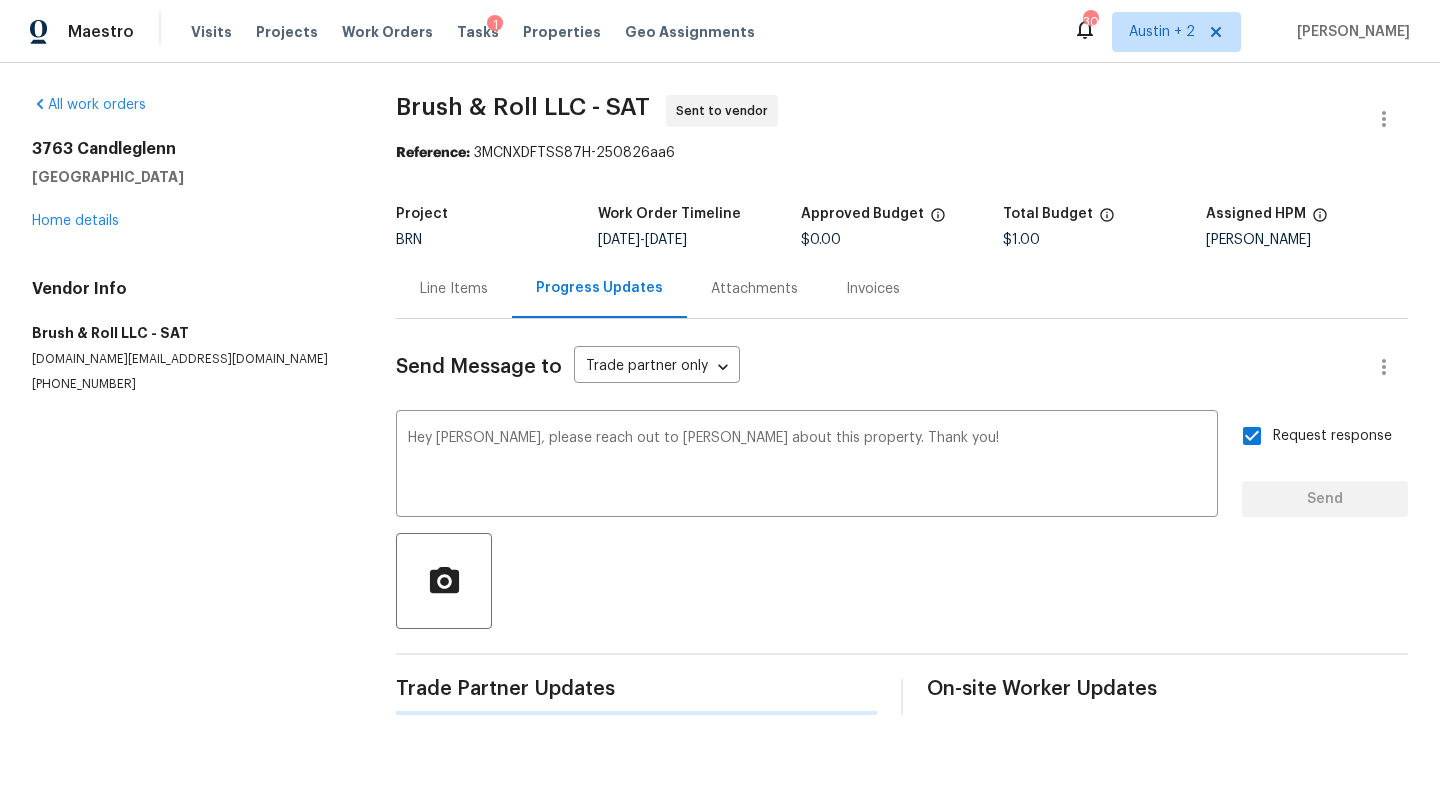 type 